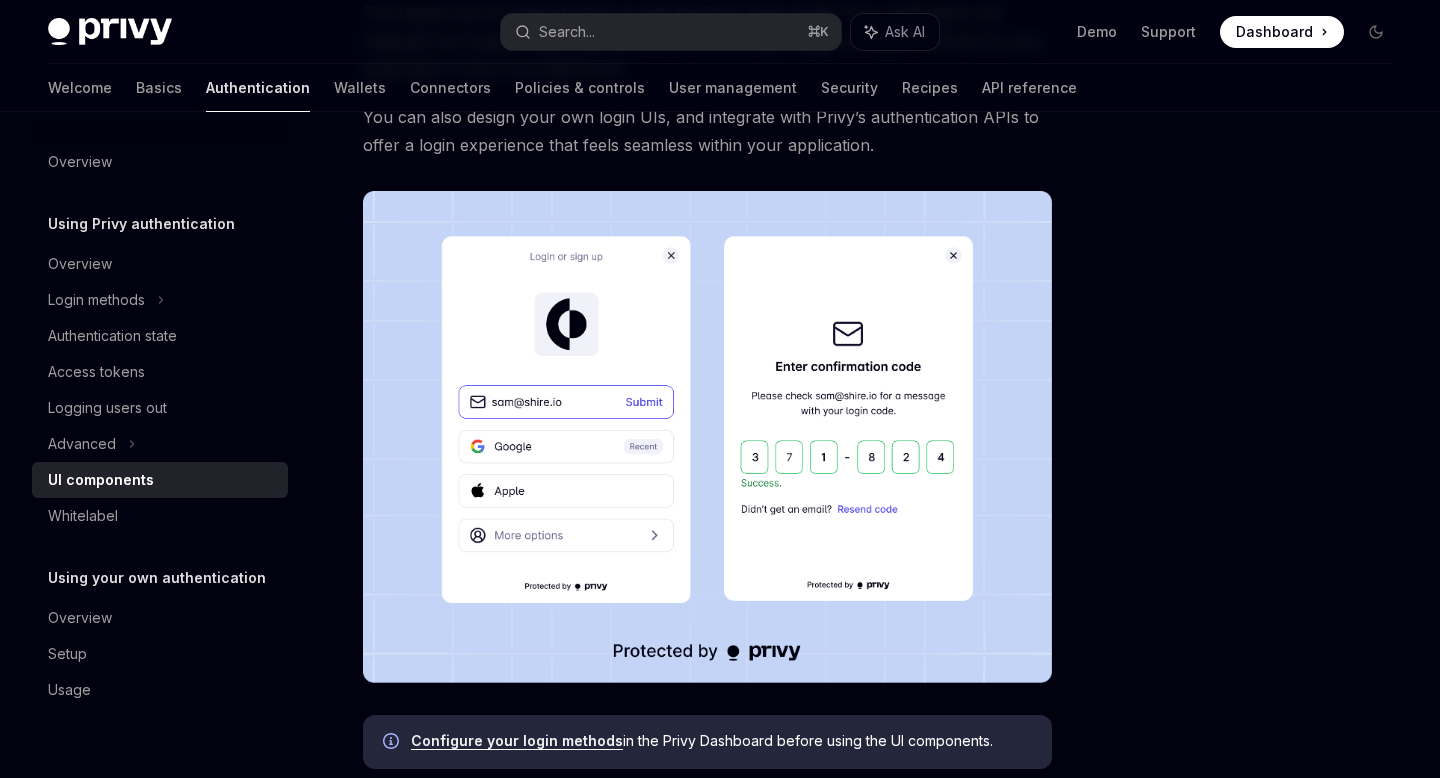 scroll, scrollTop: 294, scrollLeft: 0, axis: vertical 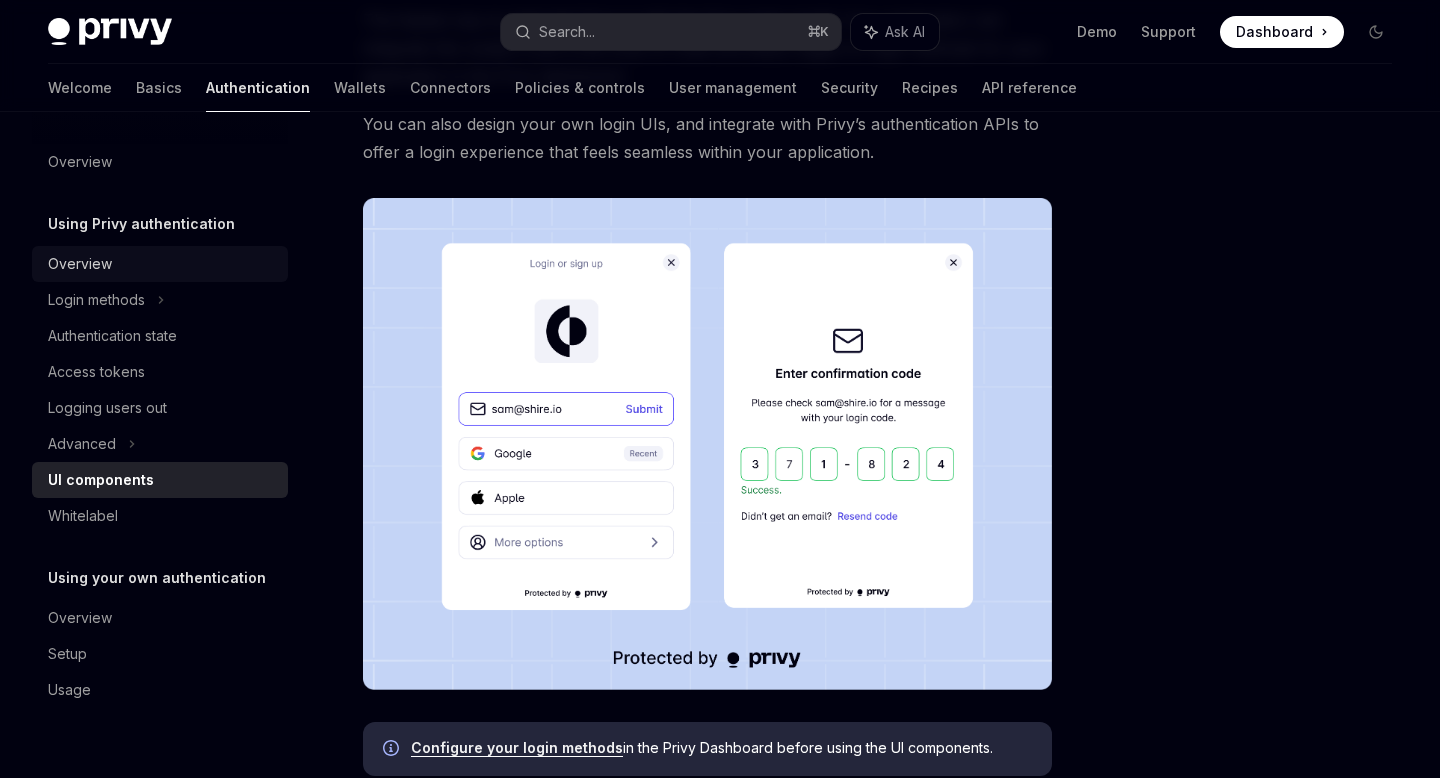 click on "Overview" at bounding box center (162, 264) 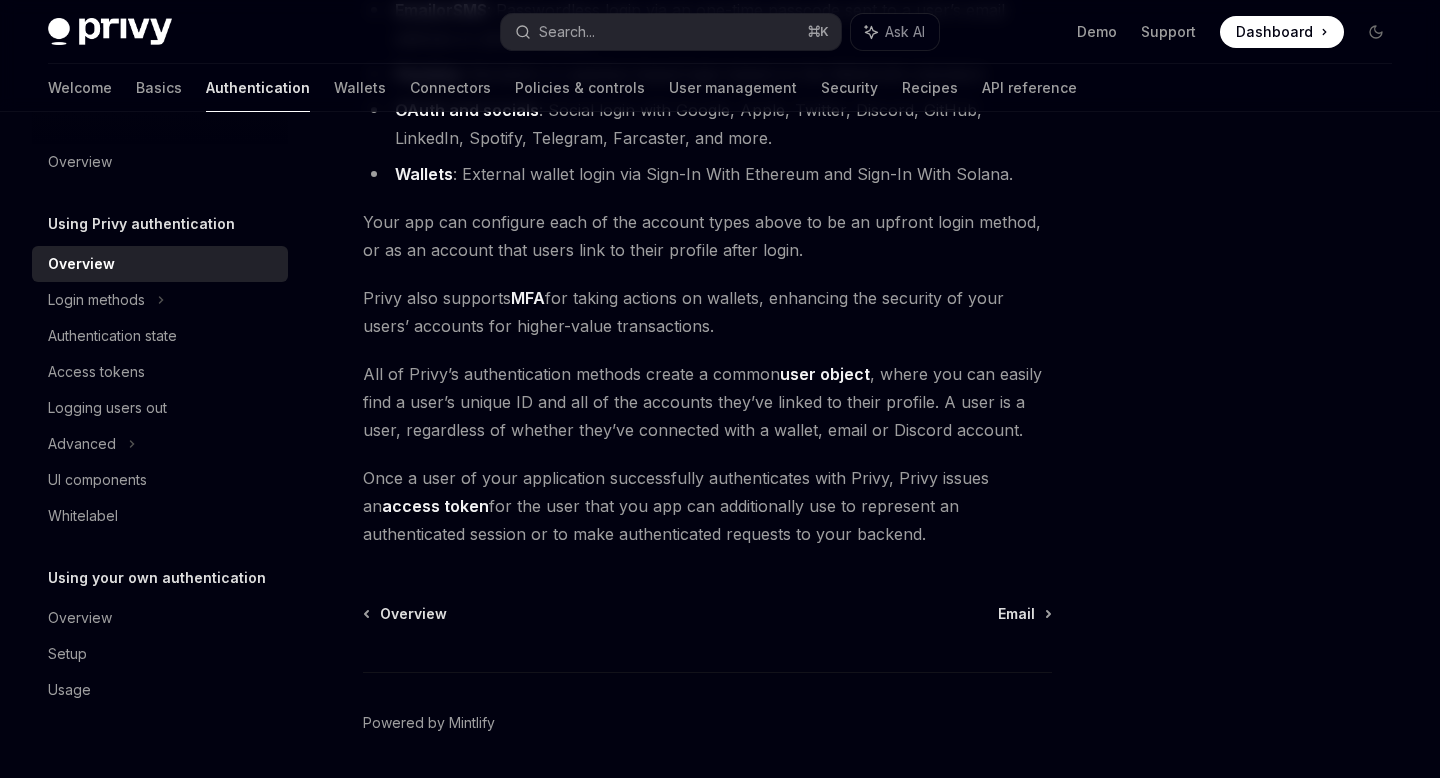 scroll, scrollTop: 311, scrollLeft: 0, axis: vertical 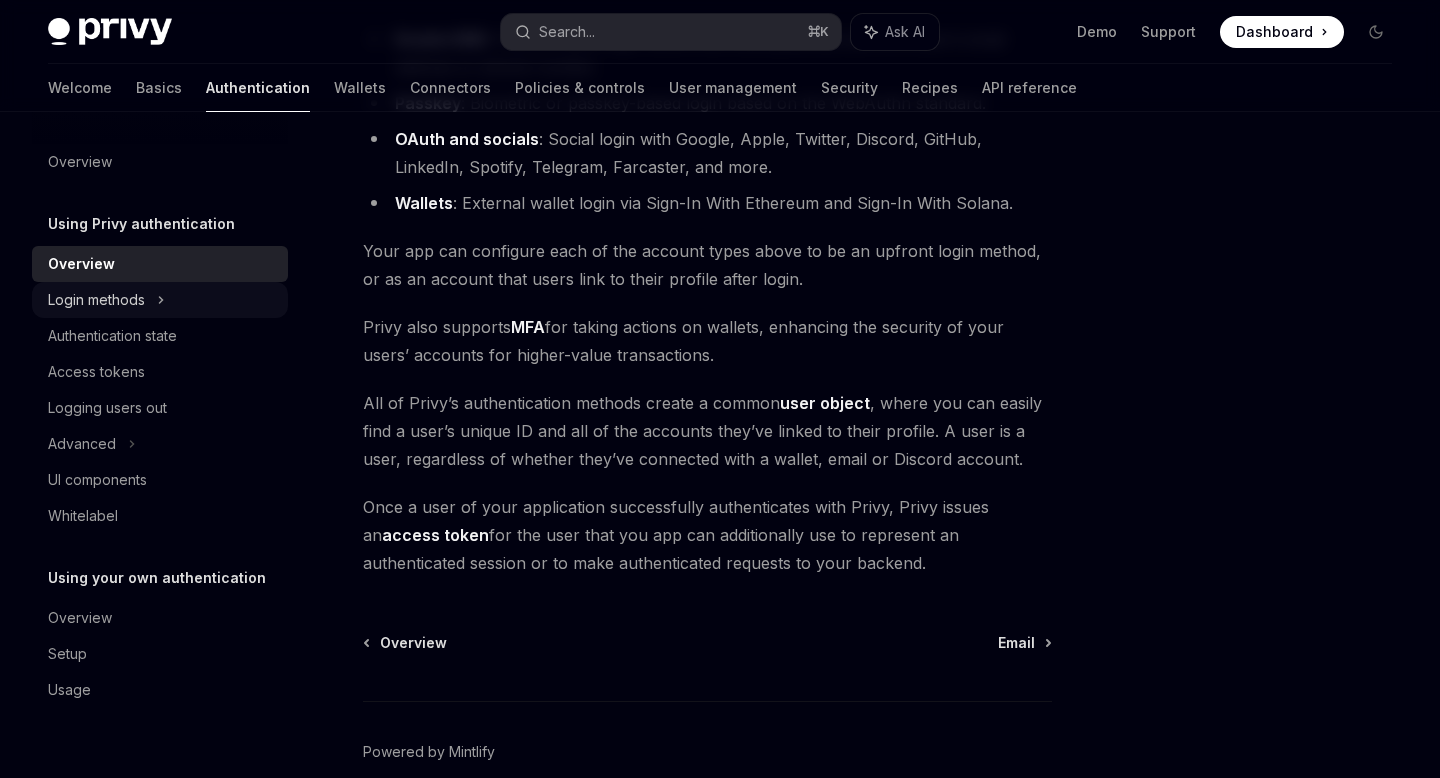 click on "Login methods" at bounding box center [160, 300] 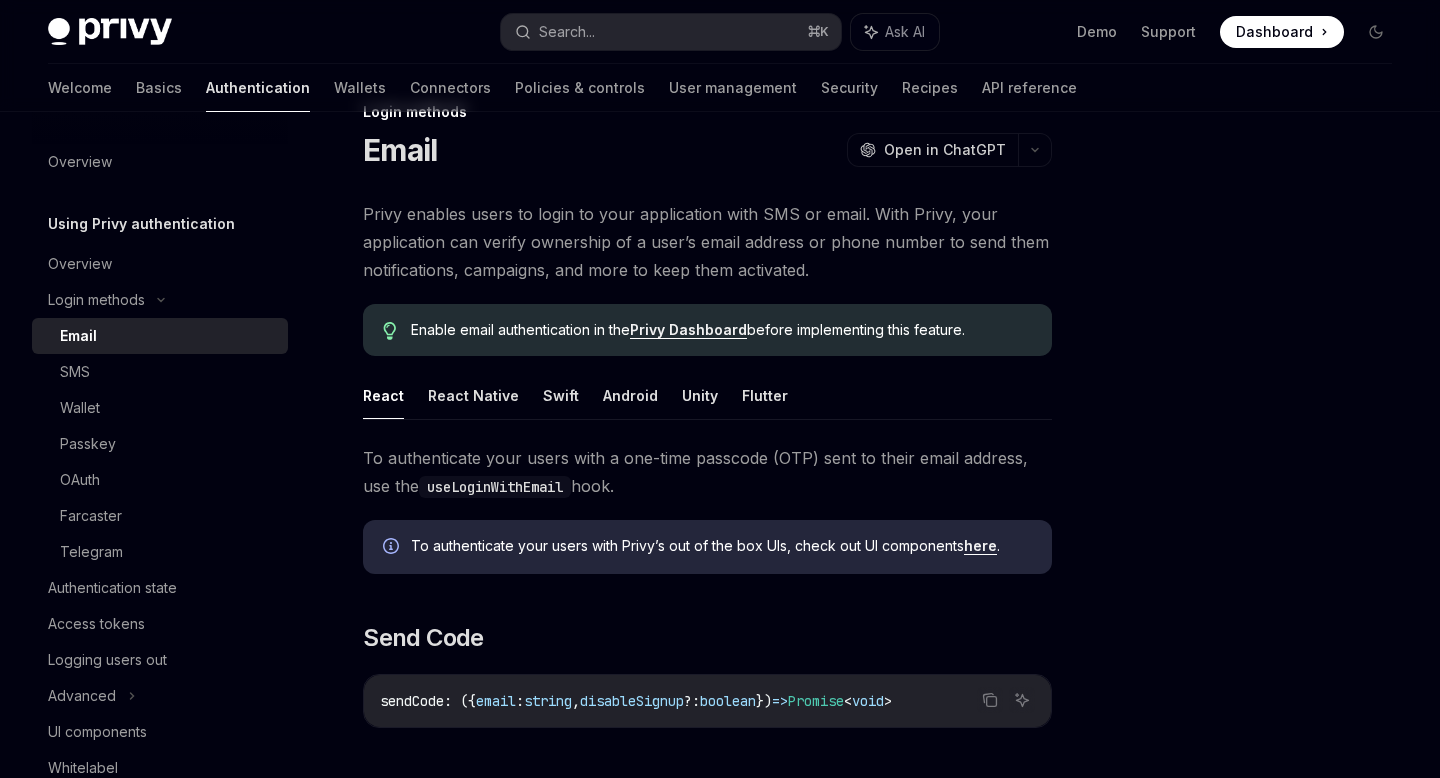 scroll, scrollTop: 83, scrollLeft: 0, axis: vertical 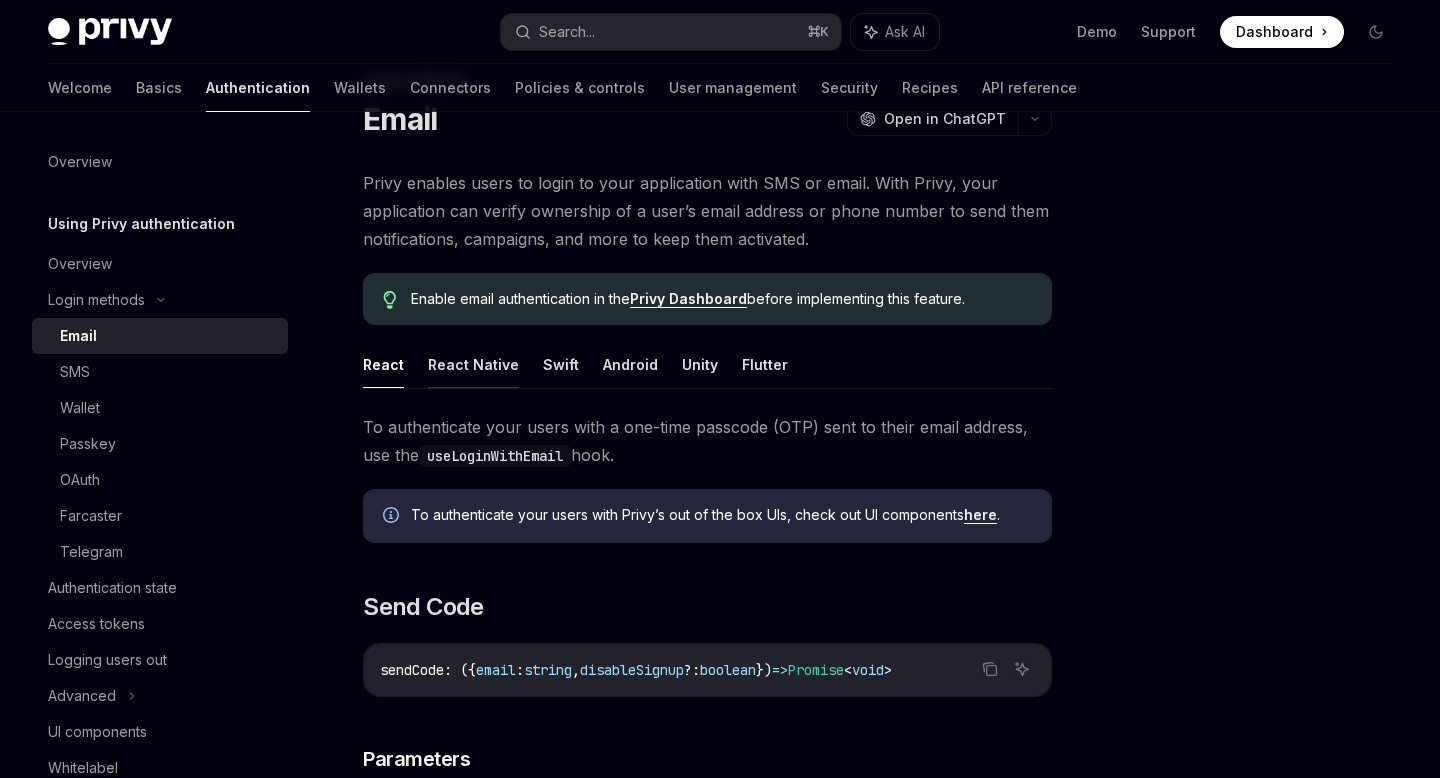 click on "React Native" at bounding box center [473, 364] 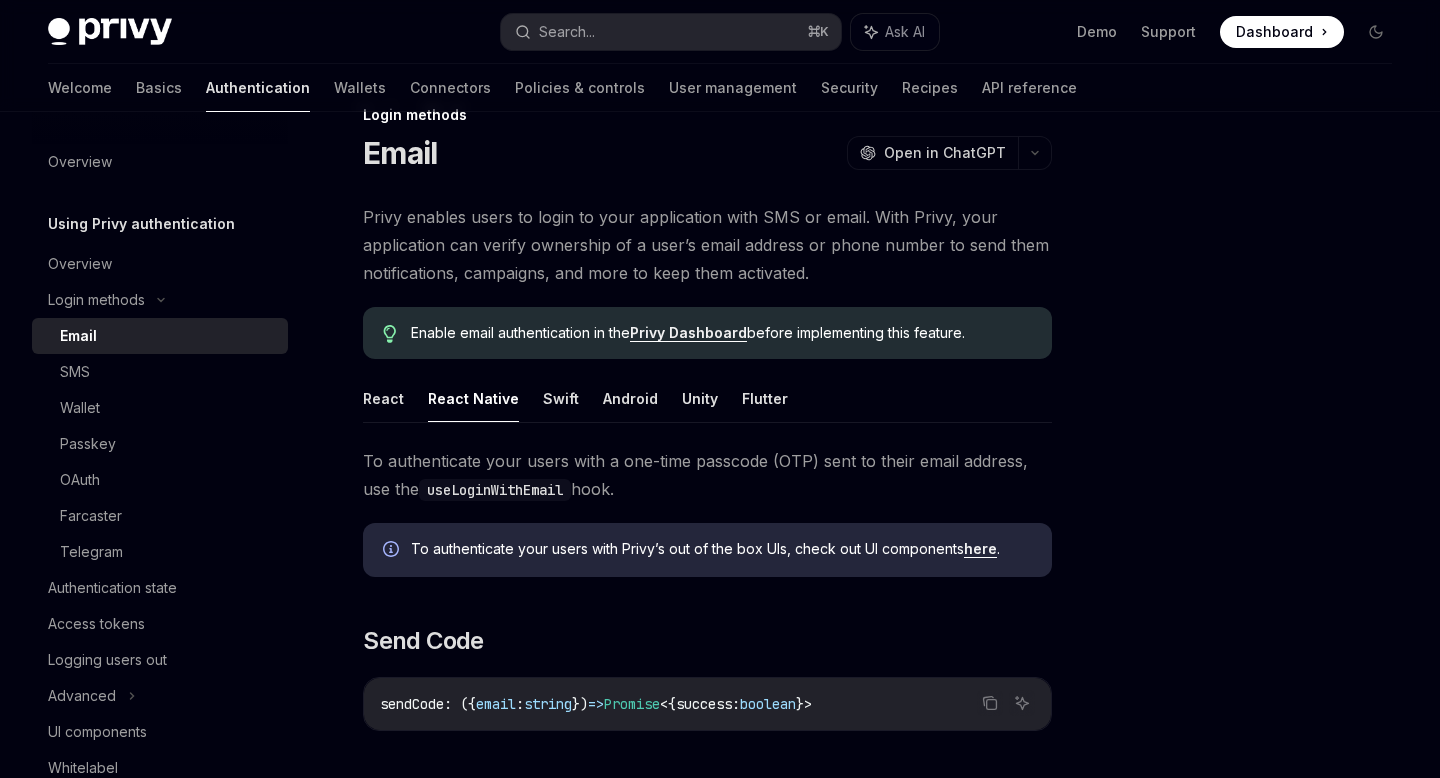 scroll, scrollTop: 0, scrollLeft: 0, axis: both 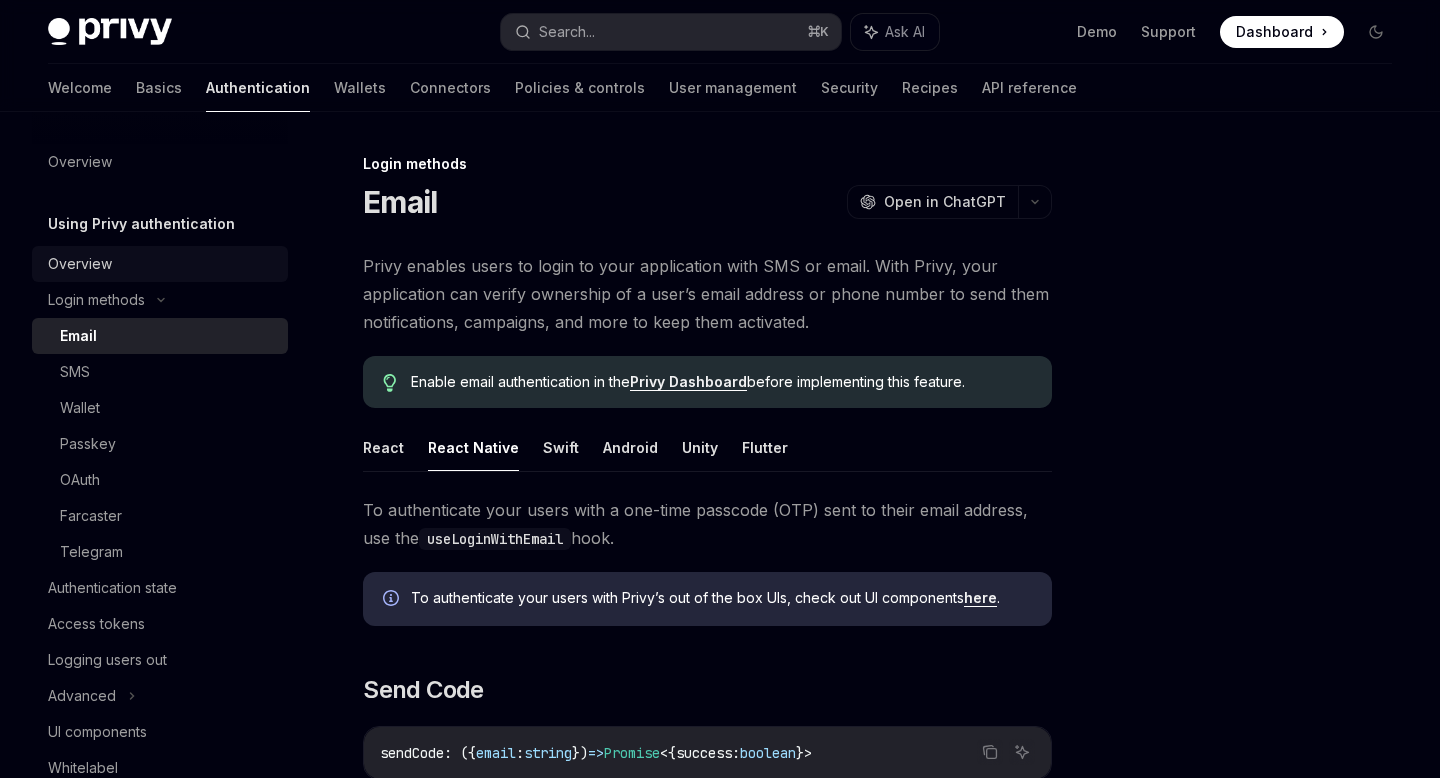 click on "Overview" at bounding box center (162, 264) 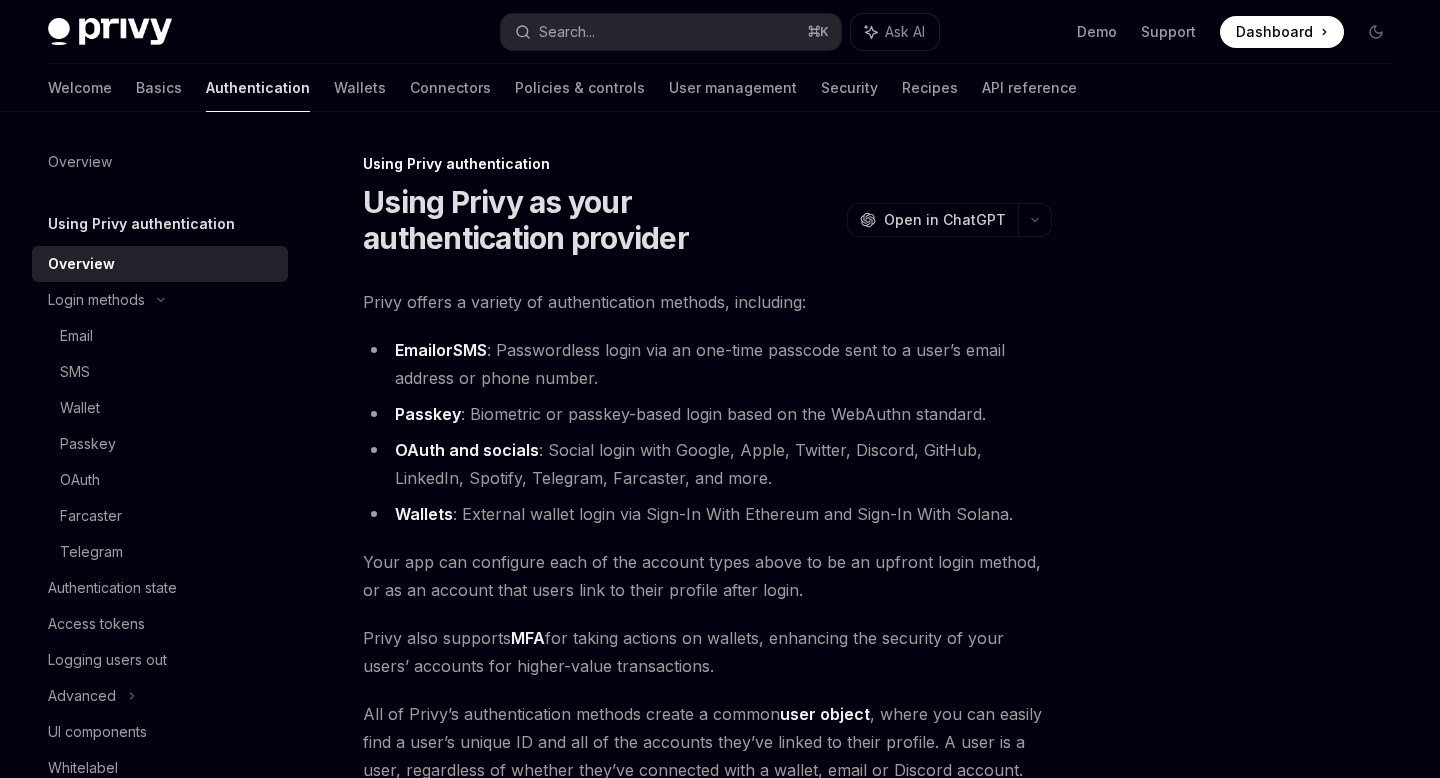click on "Using Privy authentication" at bounding box center (141, 224) 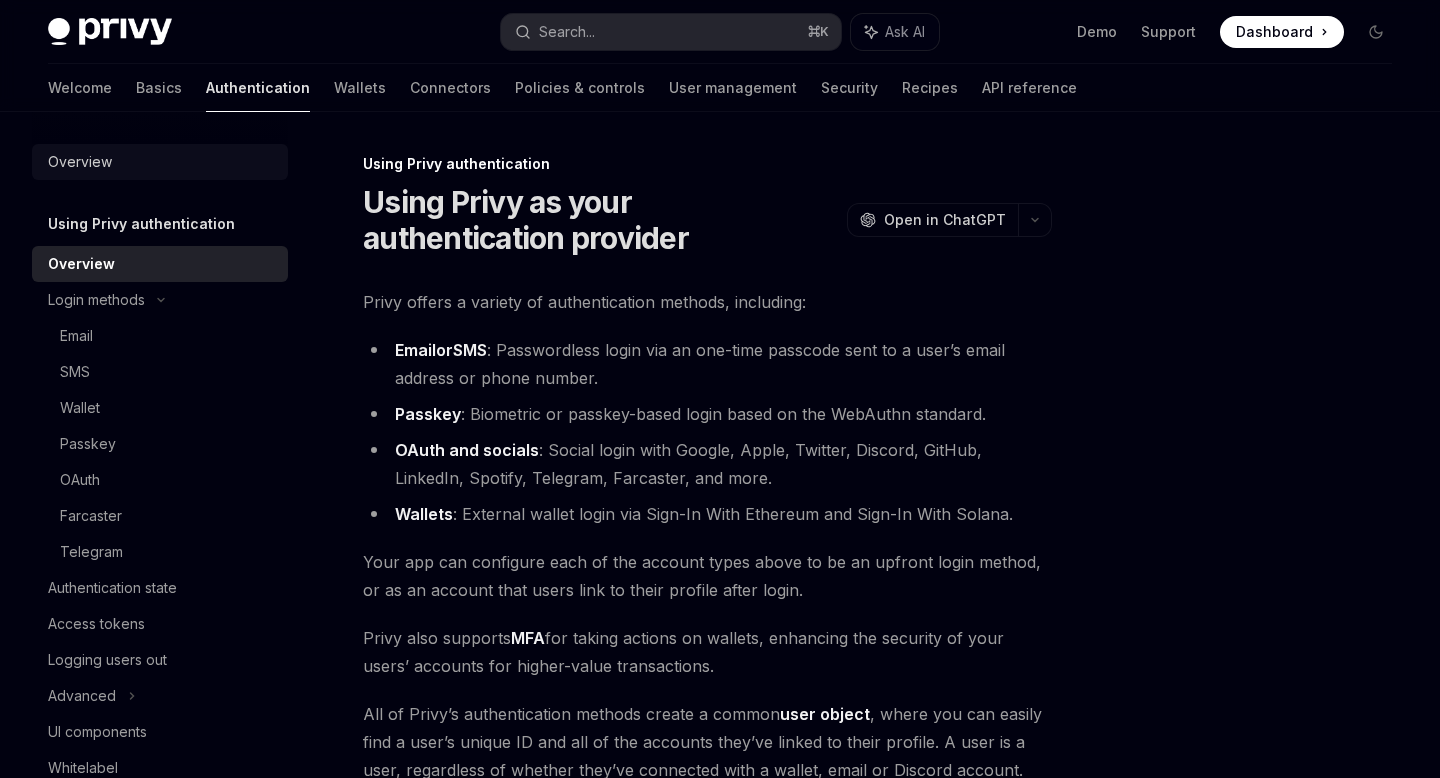 click on "Overview" at bounding box center [162, 162] 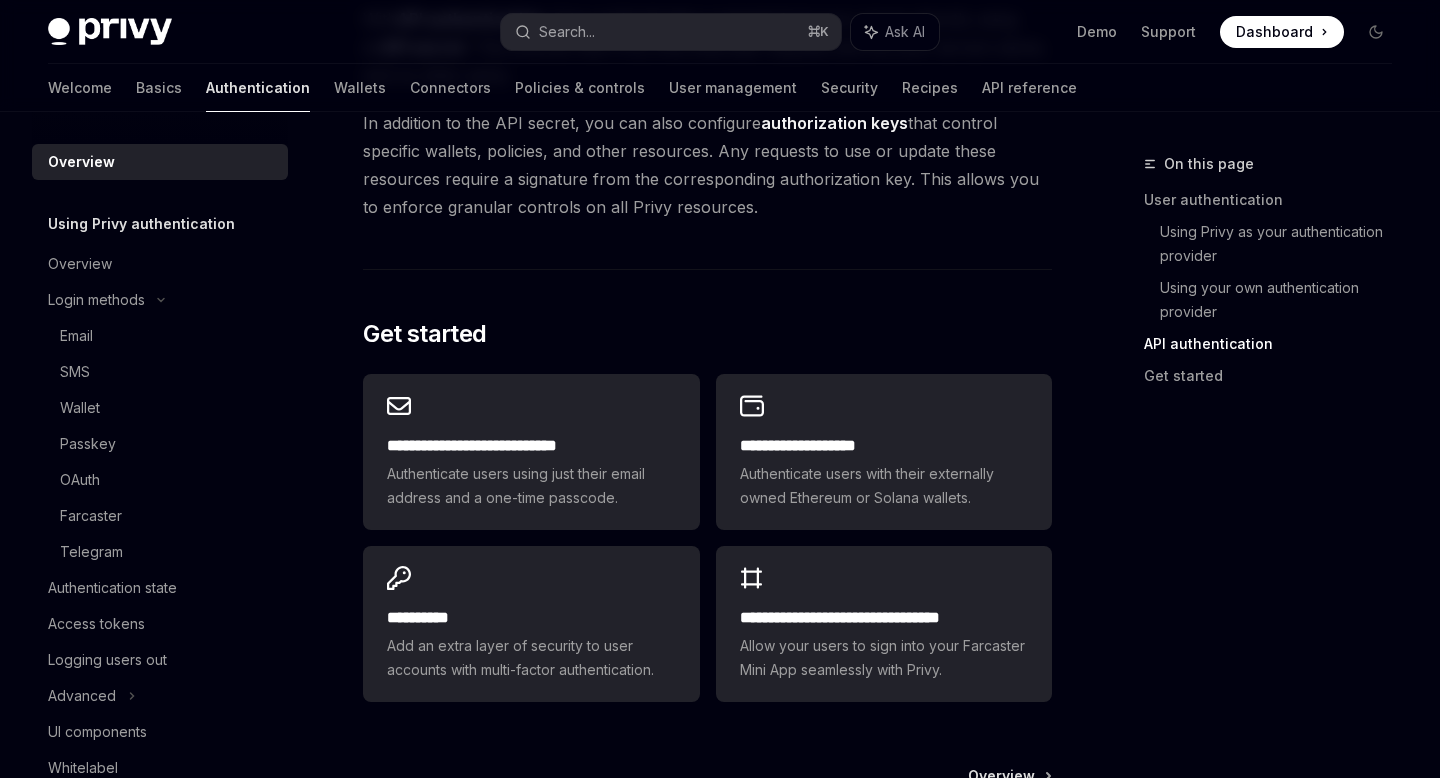 scroll, scrollTop: 1732, scrollLeft: 0, axis: vertical 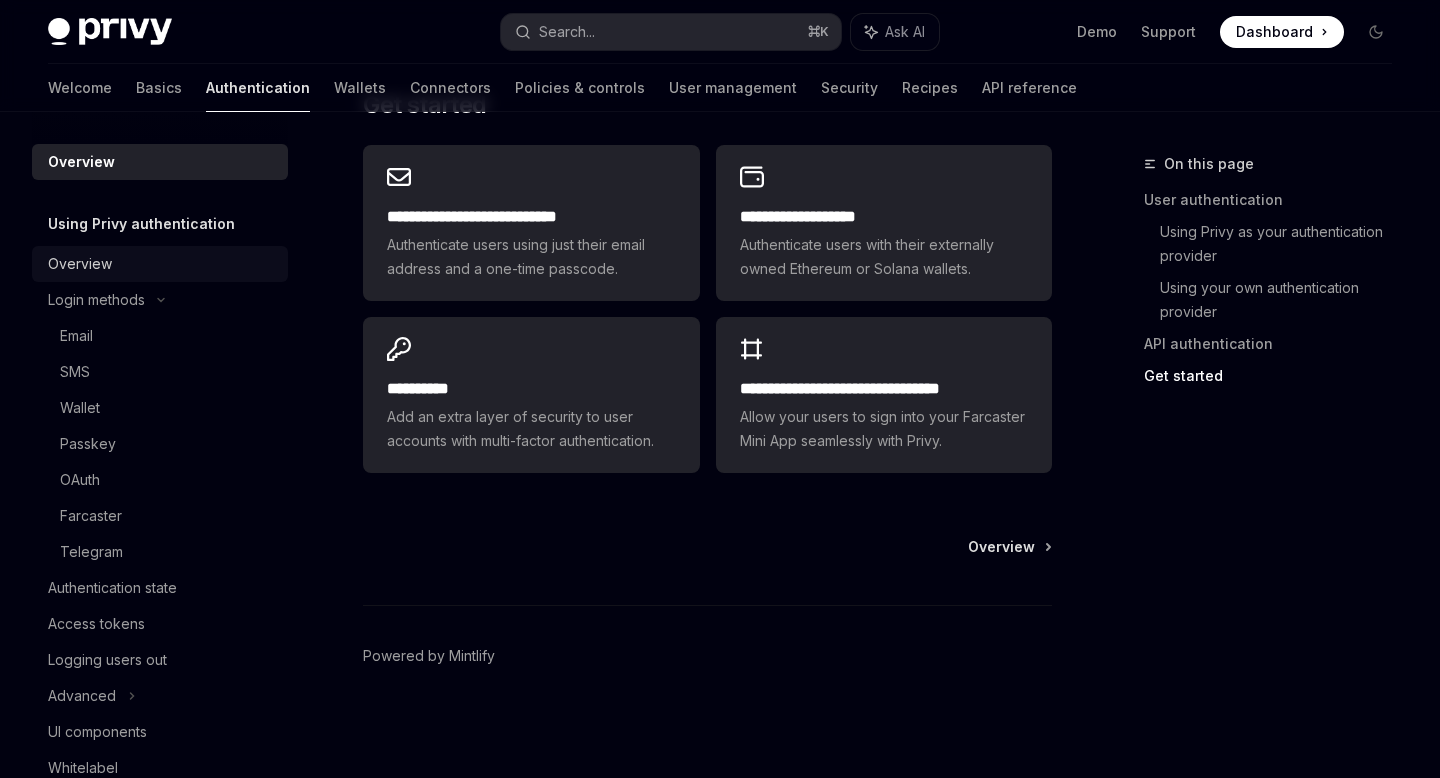 click on "Overview" at bounding box center (160, 264) 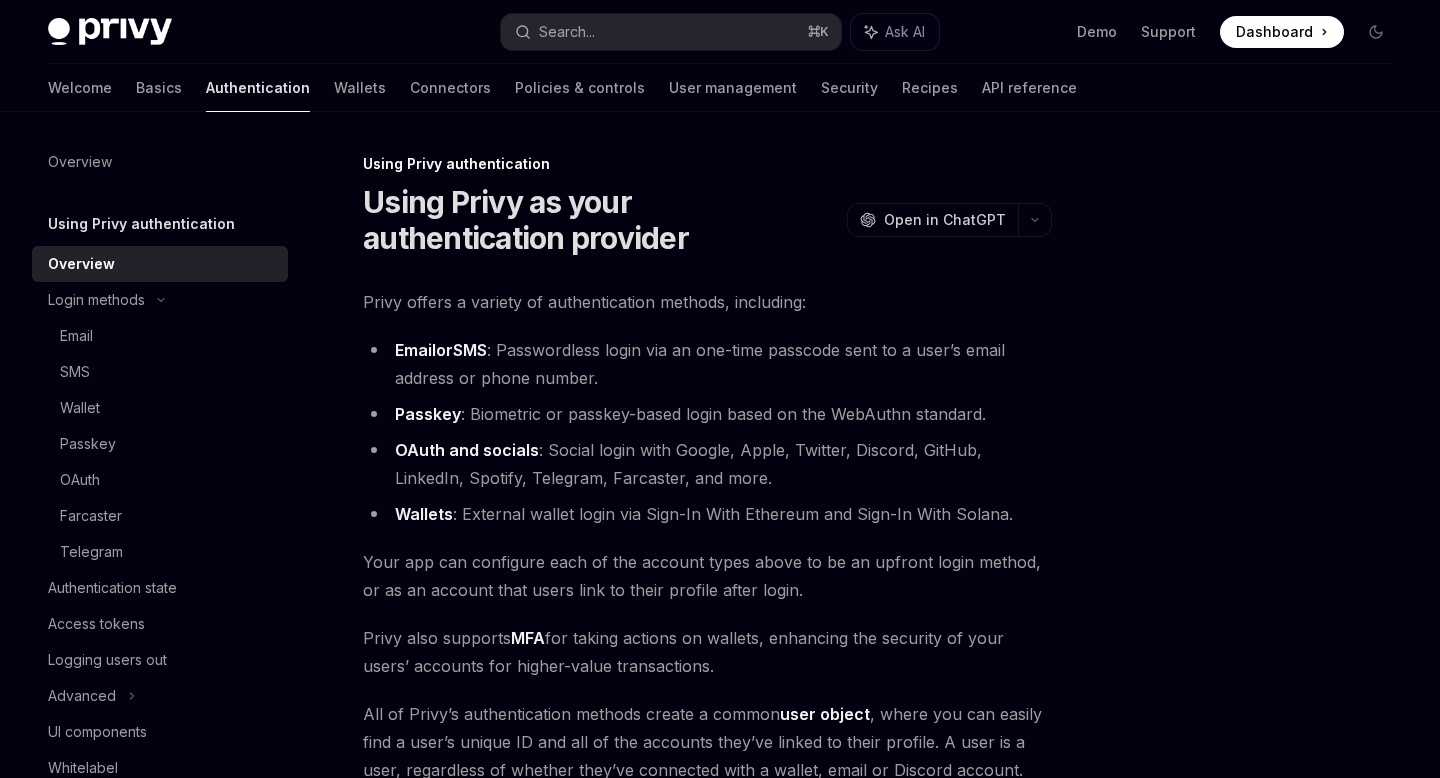 scroll, scrollTop: 407, scrollLeft: 0, axis: vertical 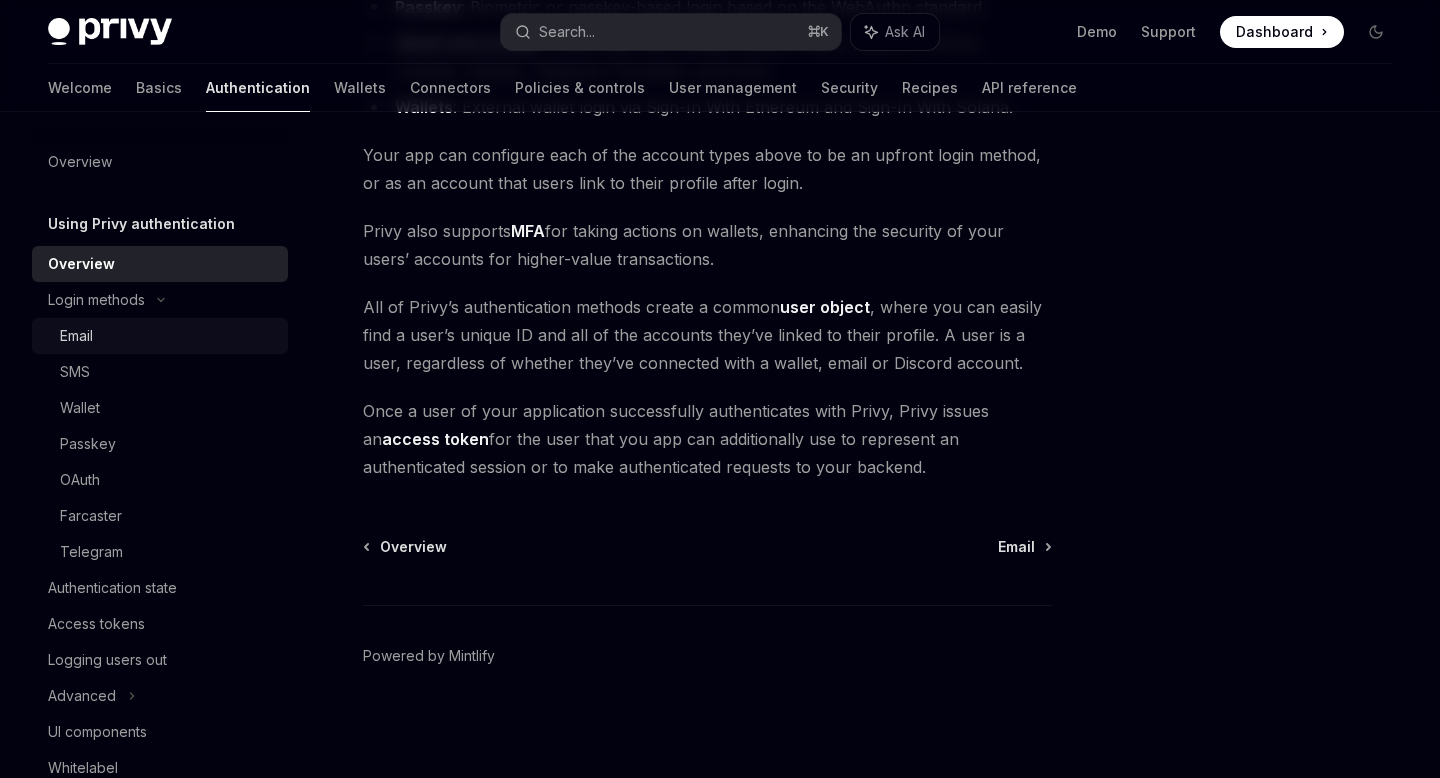click on "Email" at bounding box center (160, 336) 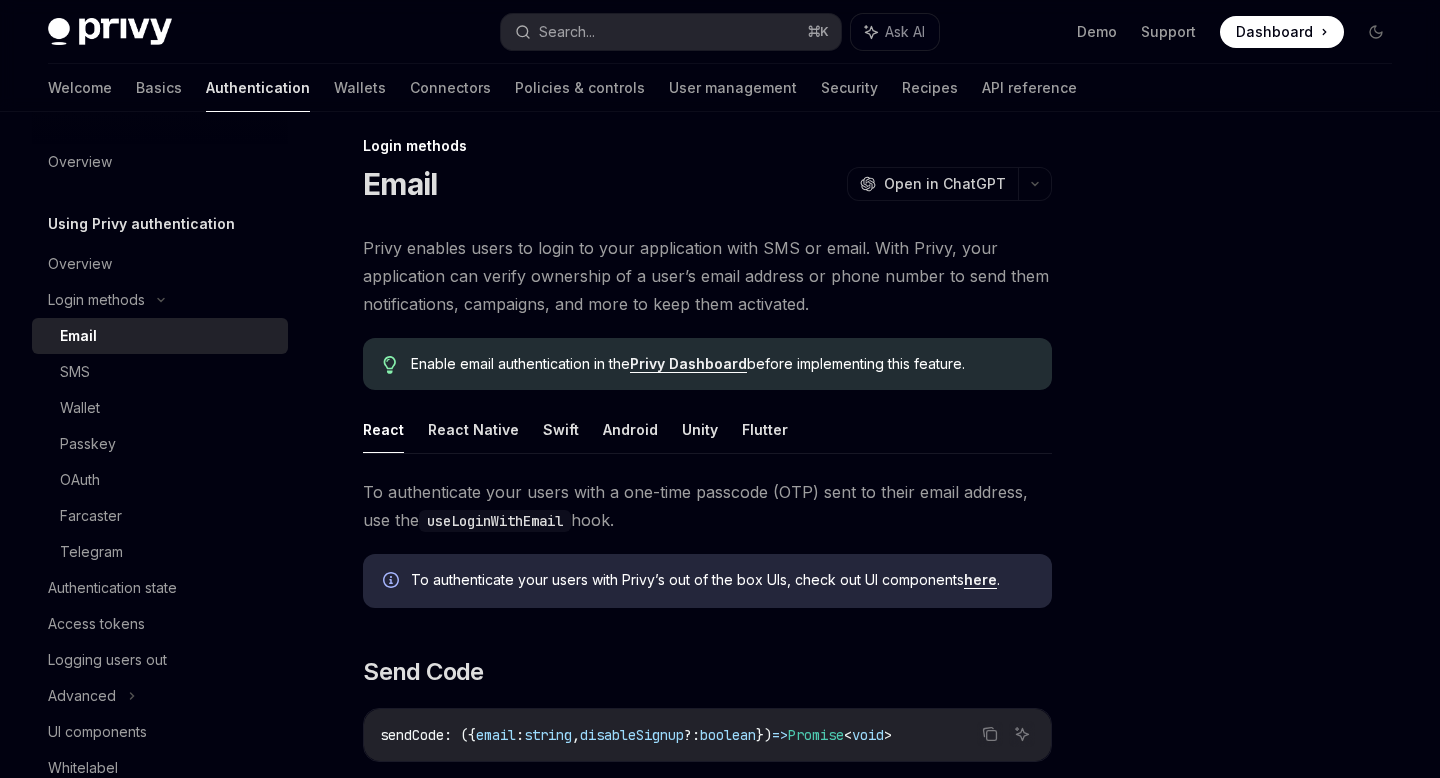 scroll, scrollTop: 22, scrollLeft: 0, axis: vertical 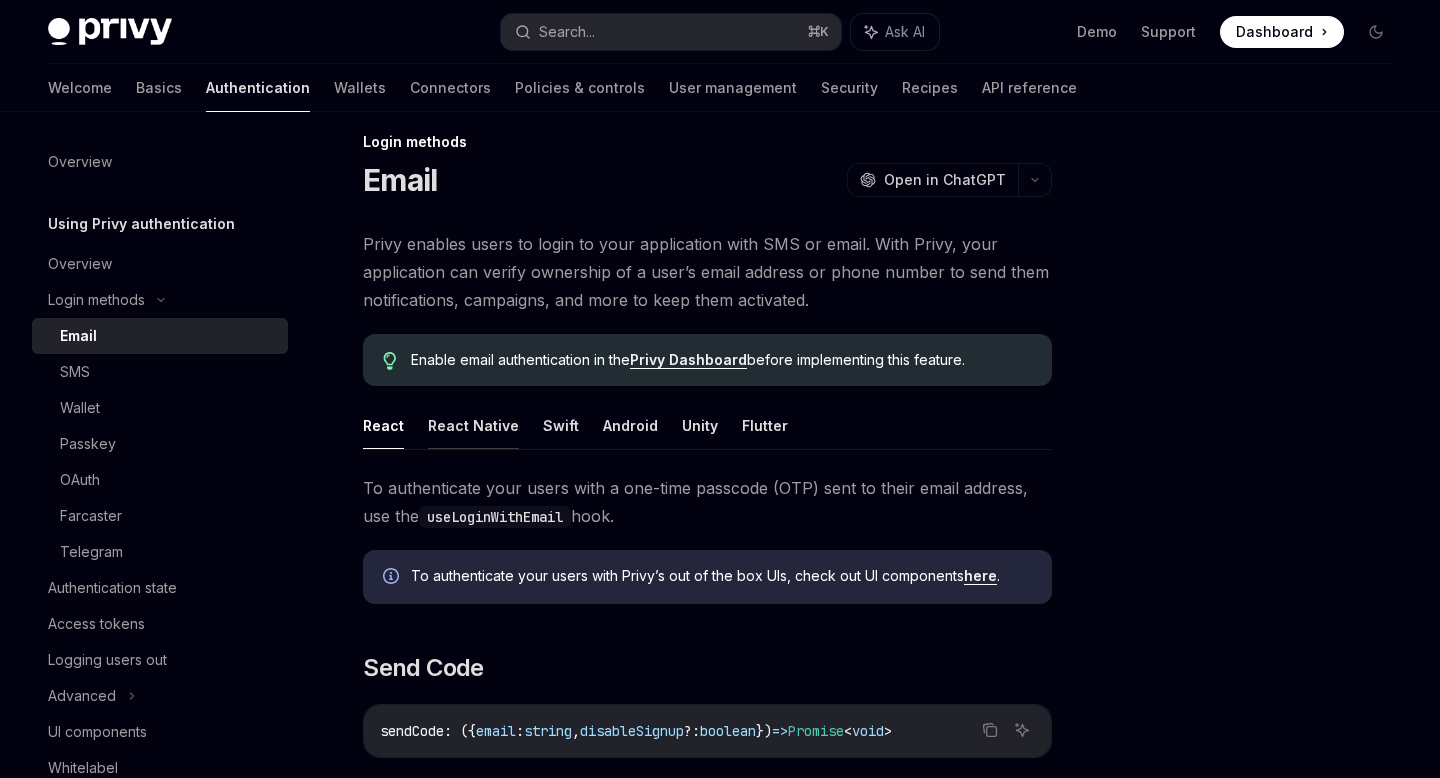click on "React Native" at bounding box center (473, 425) 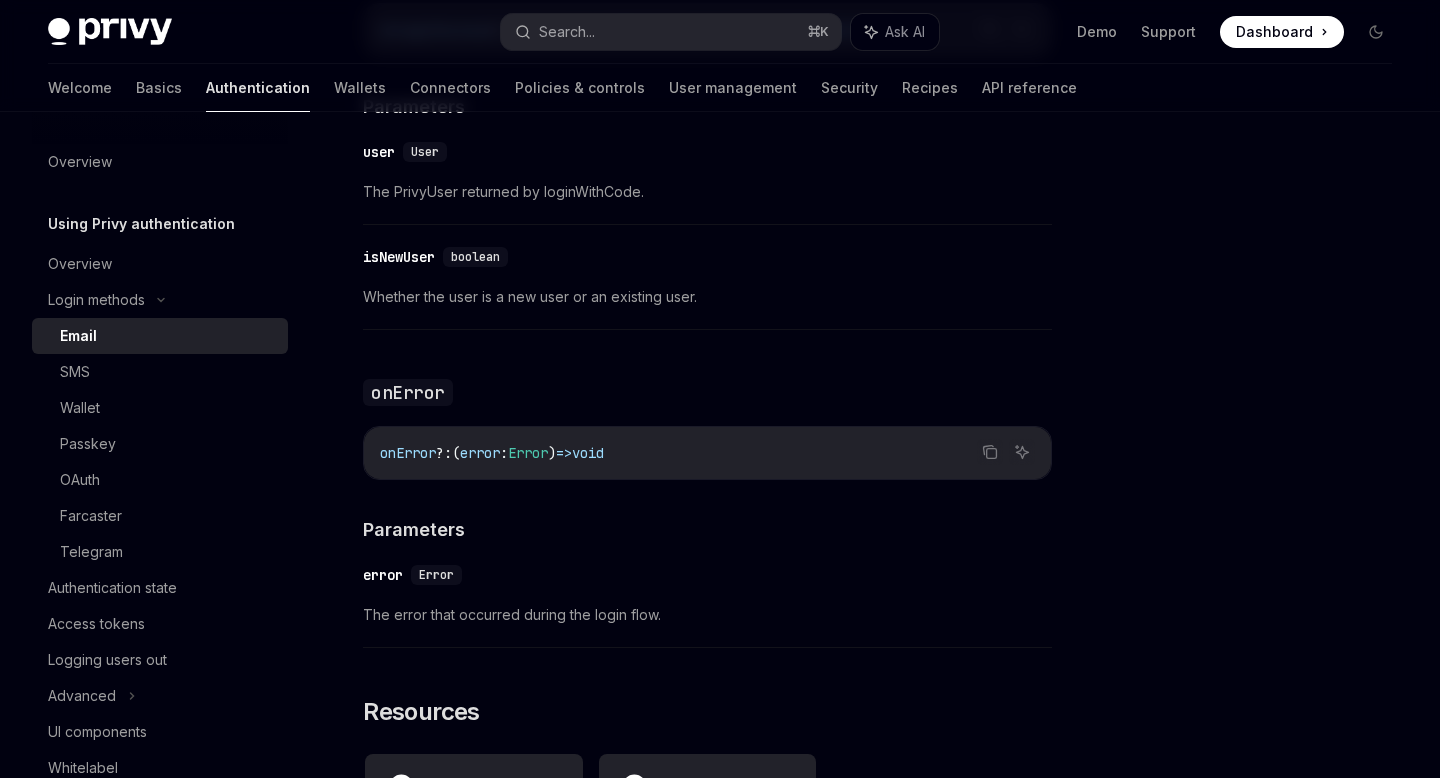 scroll, scrollTop: 3756, scrollLeft: 0, axis: vertical 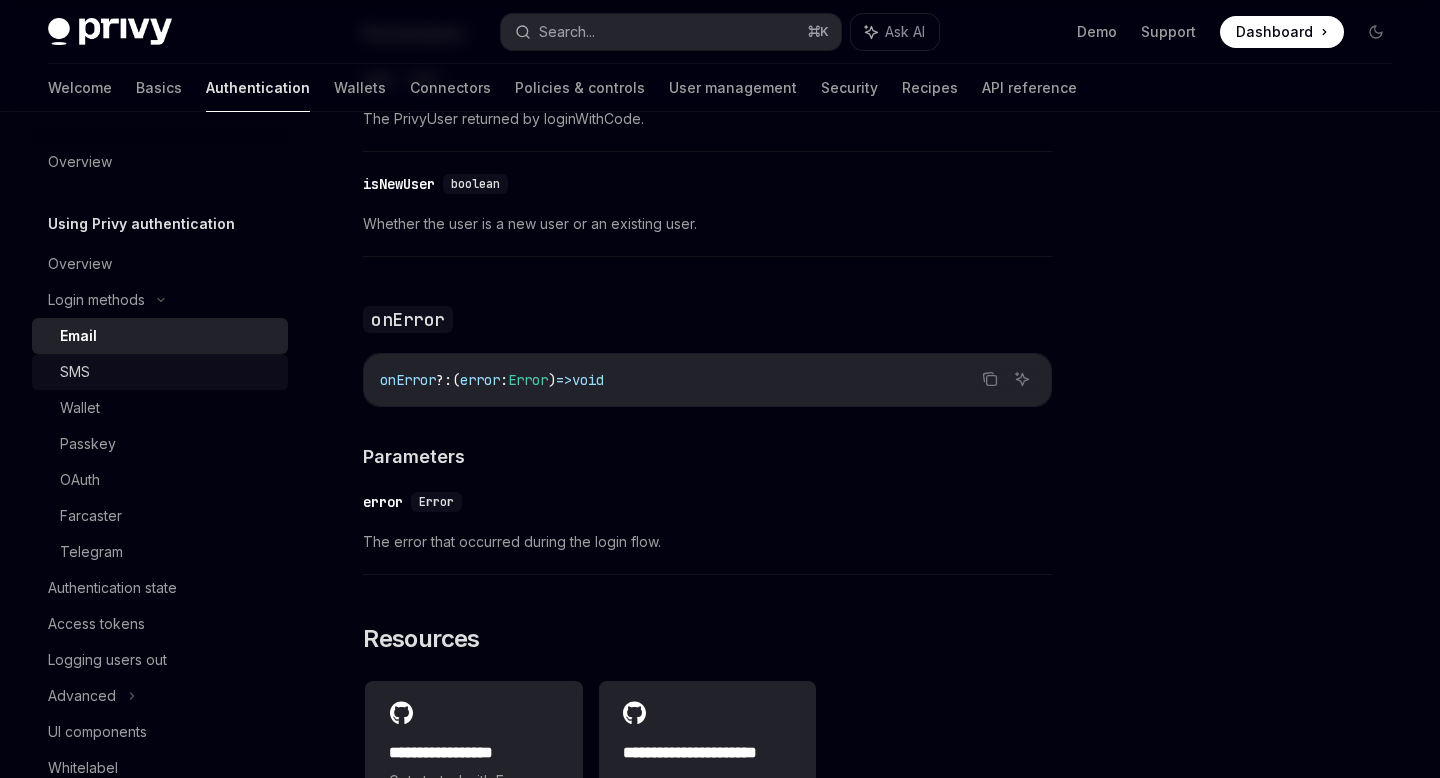 click on "SMS" at bounding box center (168, 372) 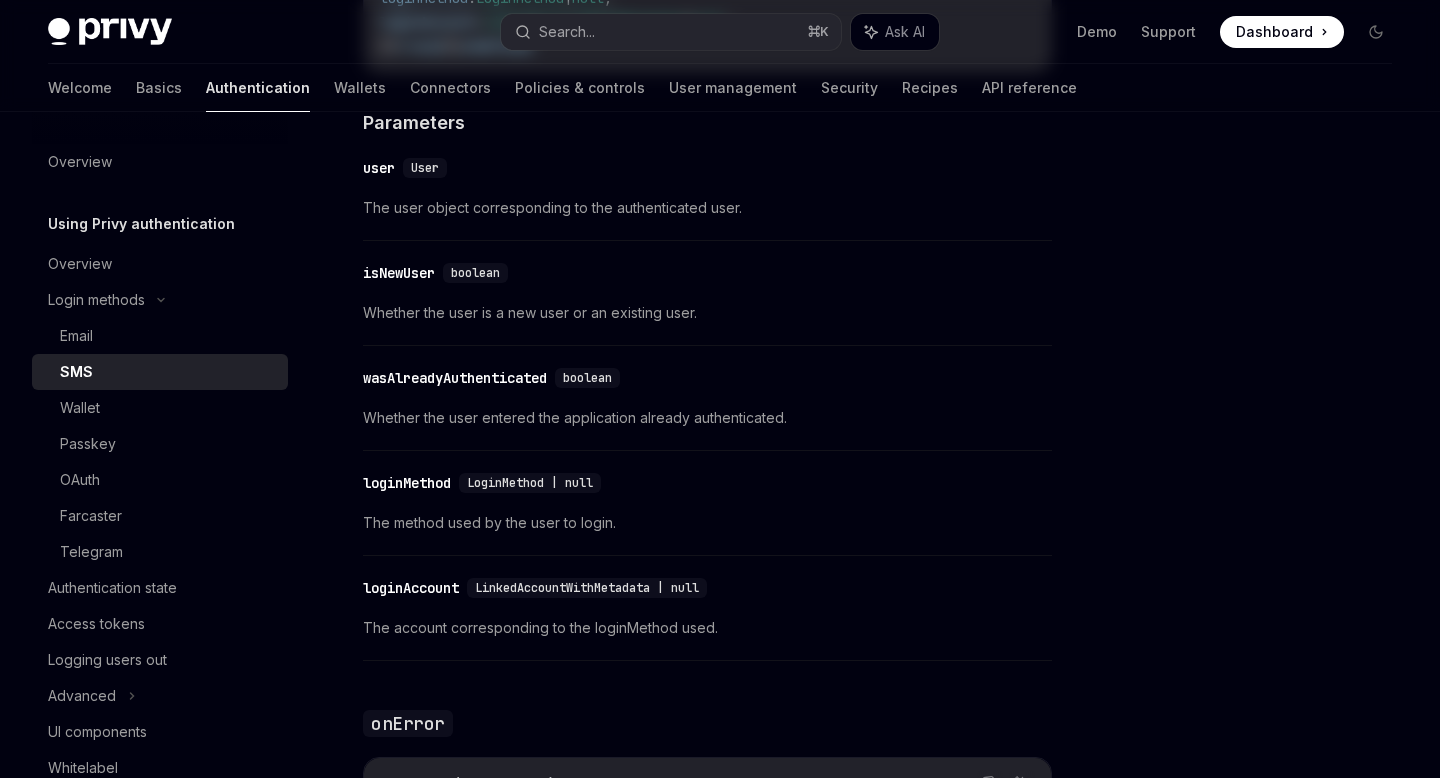 scroll, scrollTop: 0, scrollLeft: 0, axis: both 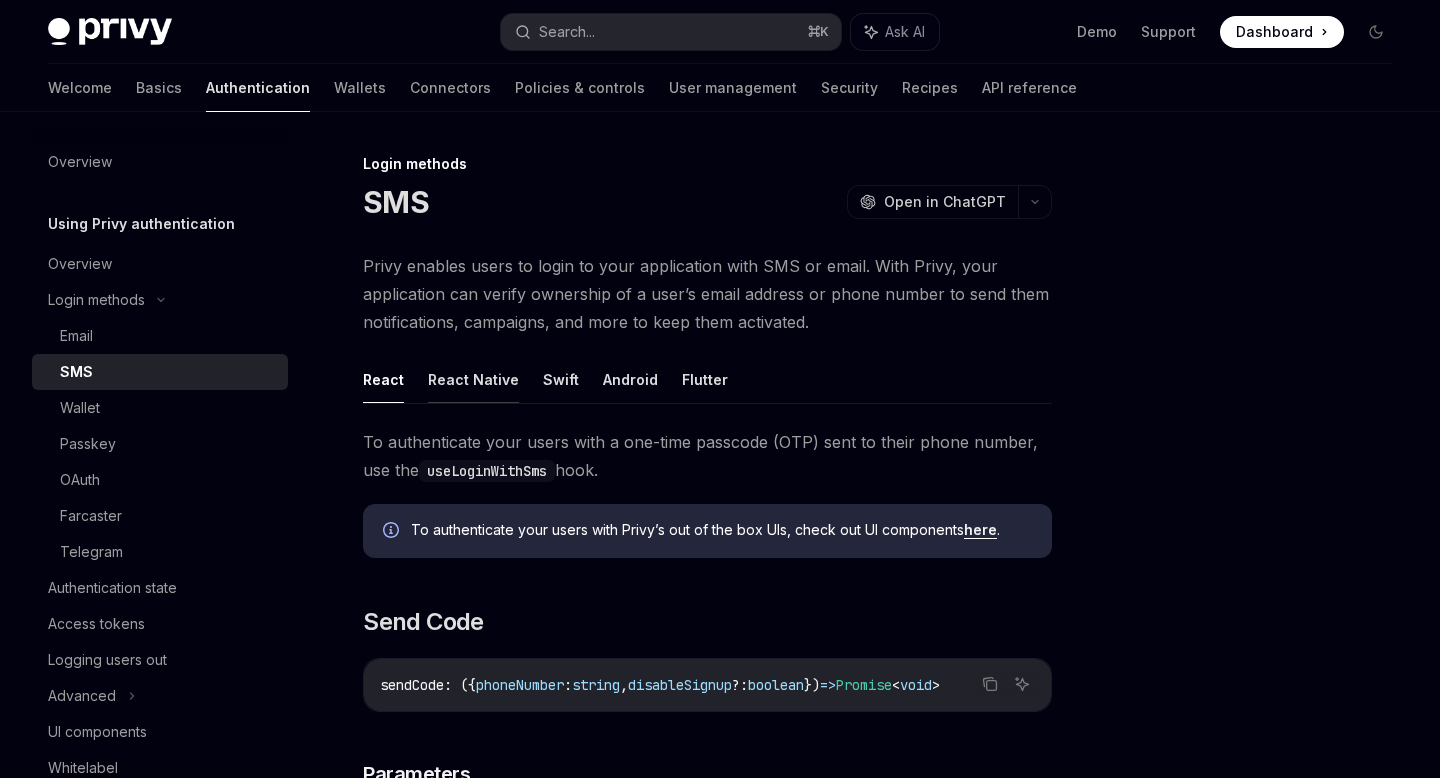 click on "React Native" at bounding box center (473, 379) 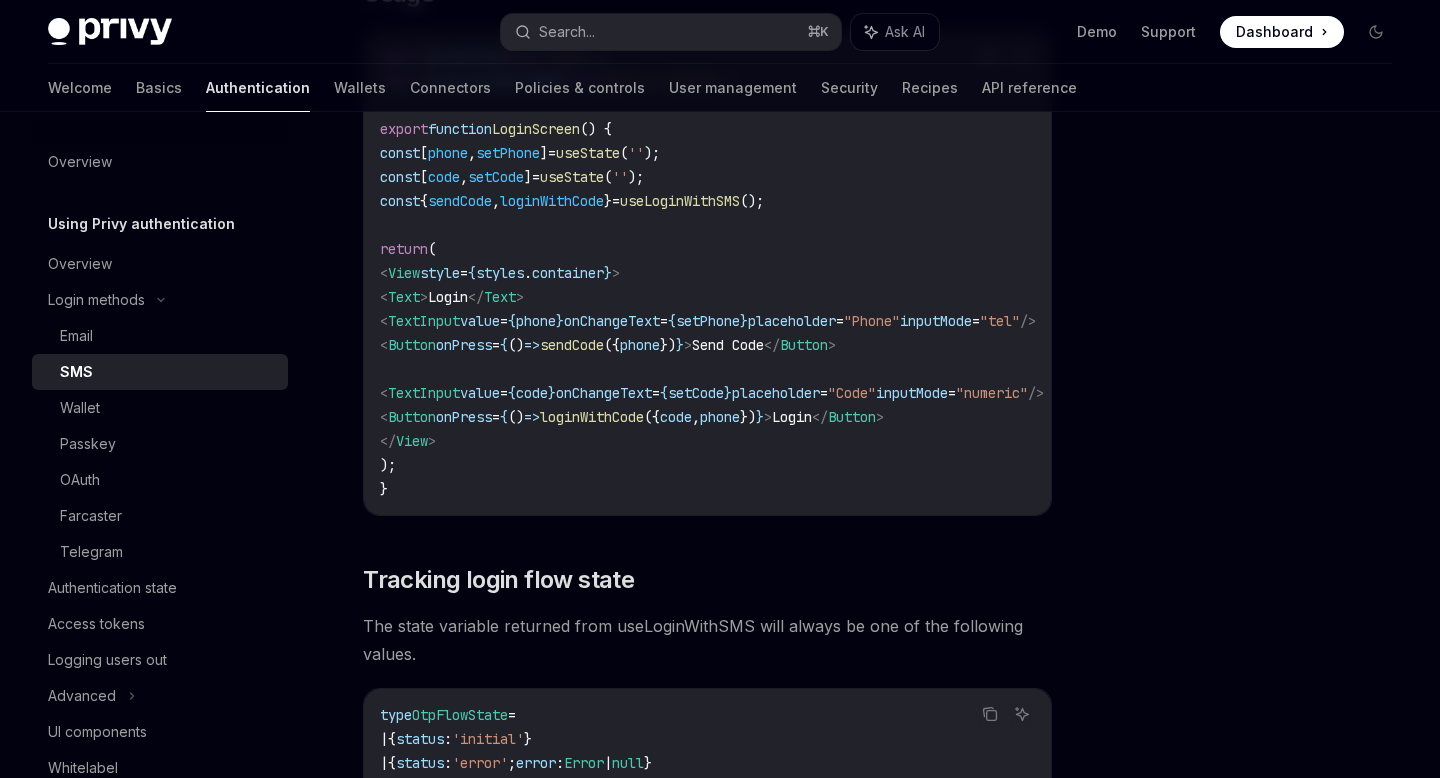 scroll, scrollTop: 1923, scrollLeft: 0, axis: vertical 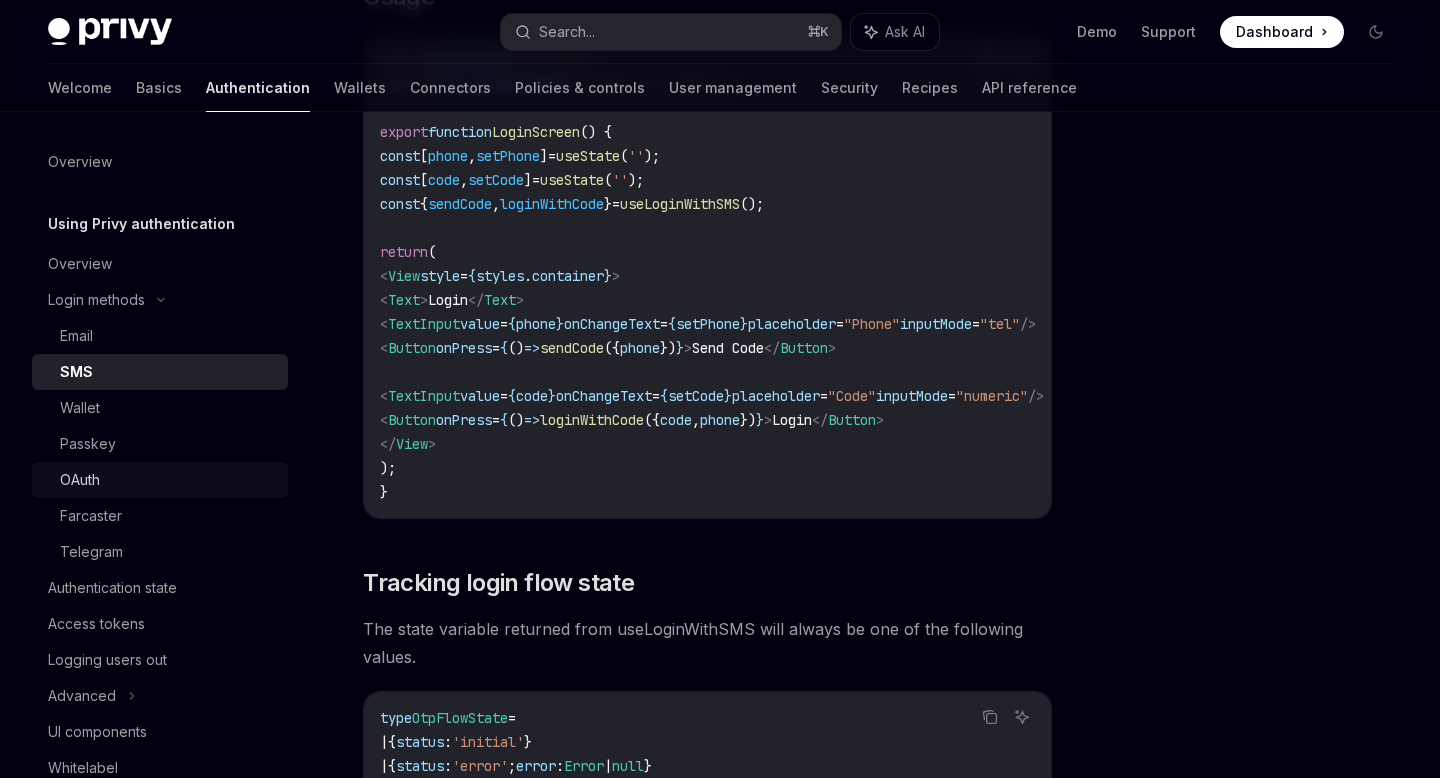 click on "OAuth" at bounding box center [168, 480] 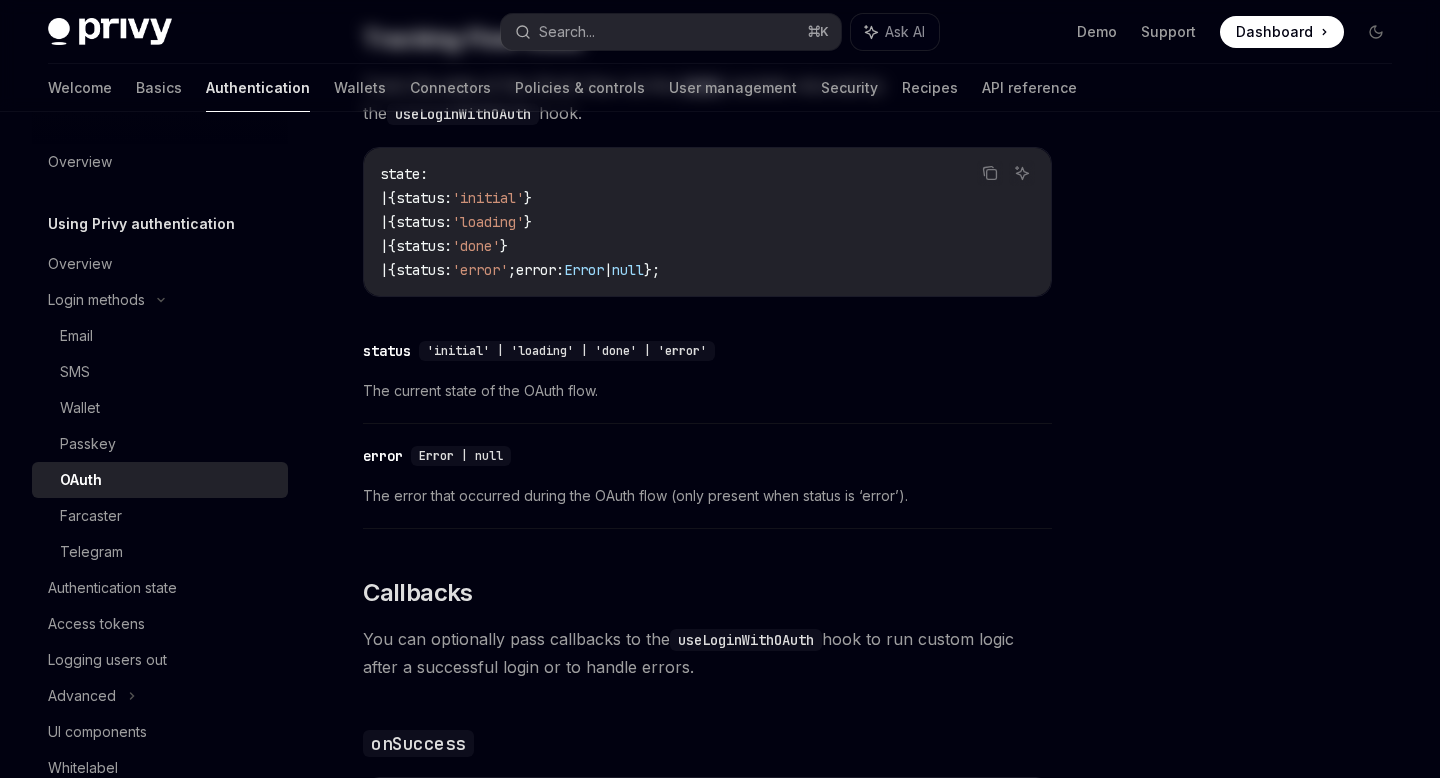 scroll, scrollTop: 0, scrollLeft: 0, axis: both 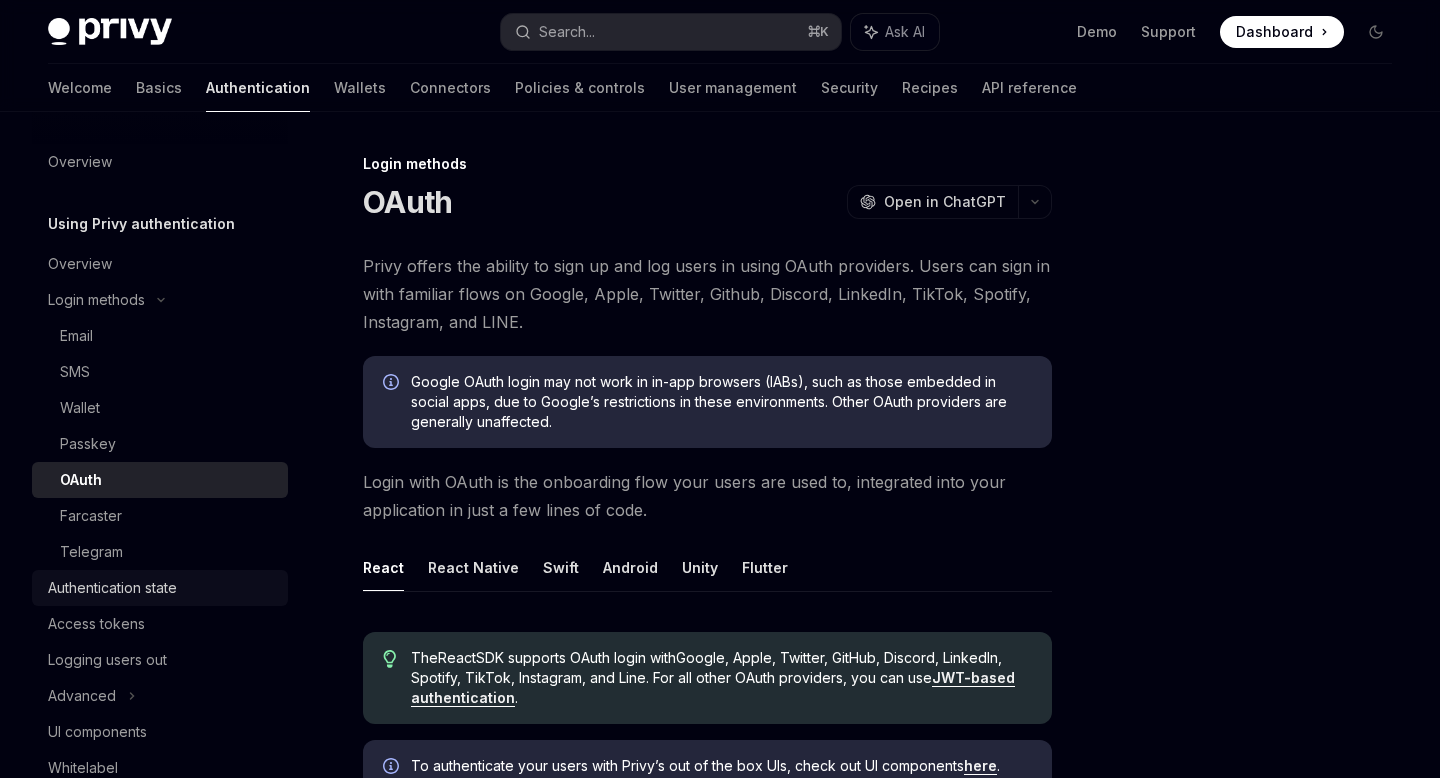 click on "Authentication state" at bounding box center (162, 588) 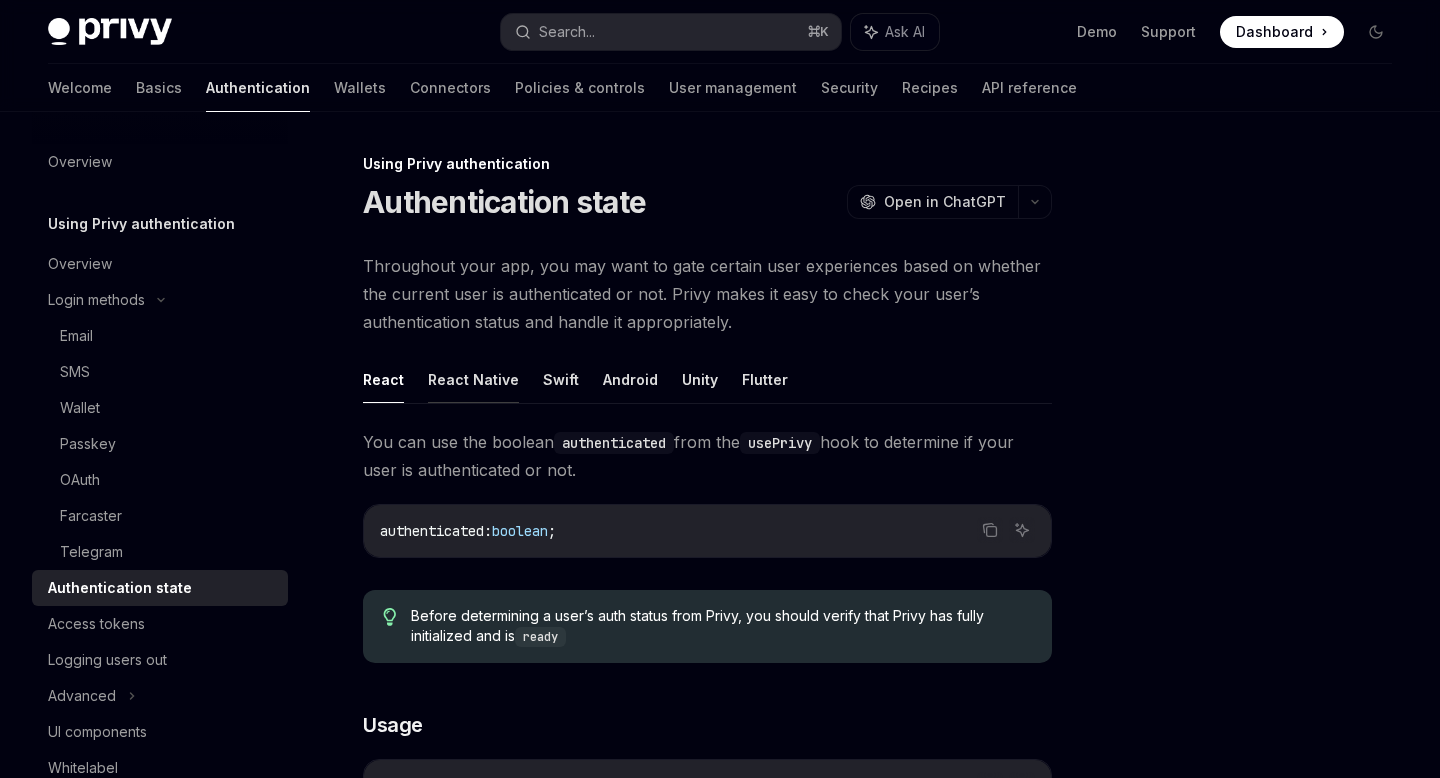 click on "React Native" at bounding box center [473, 379] 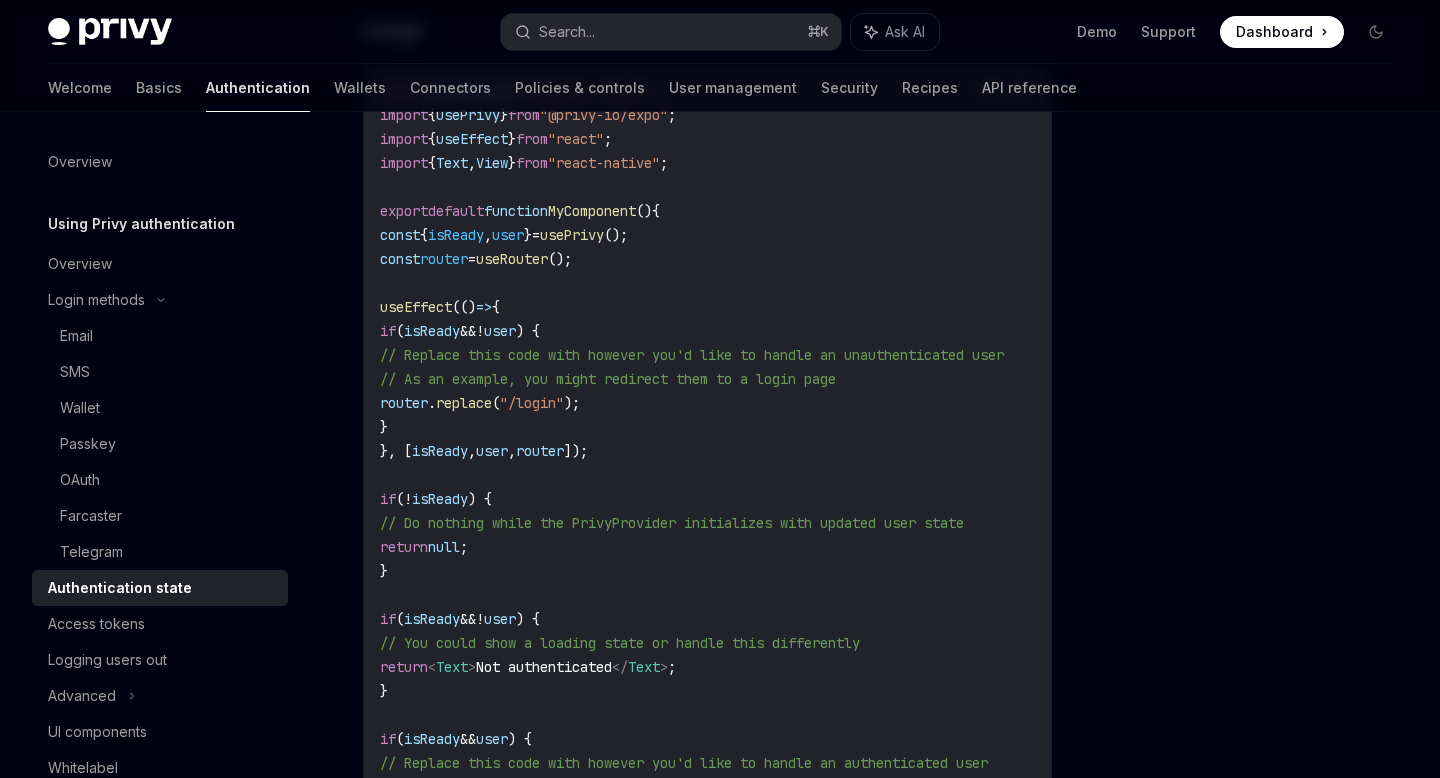 scroll, scrollTop: 649, scrollLeft: 0, axis: vertical 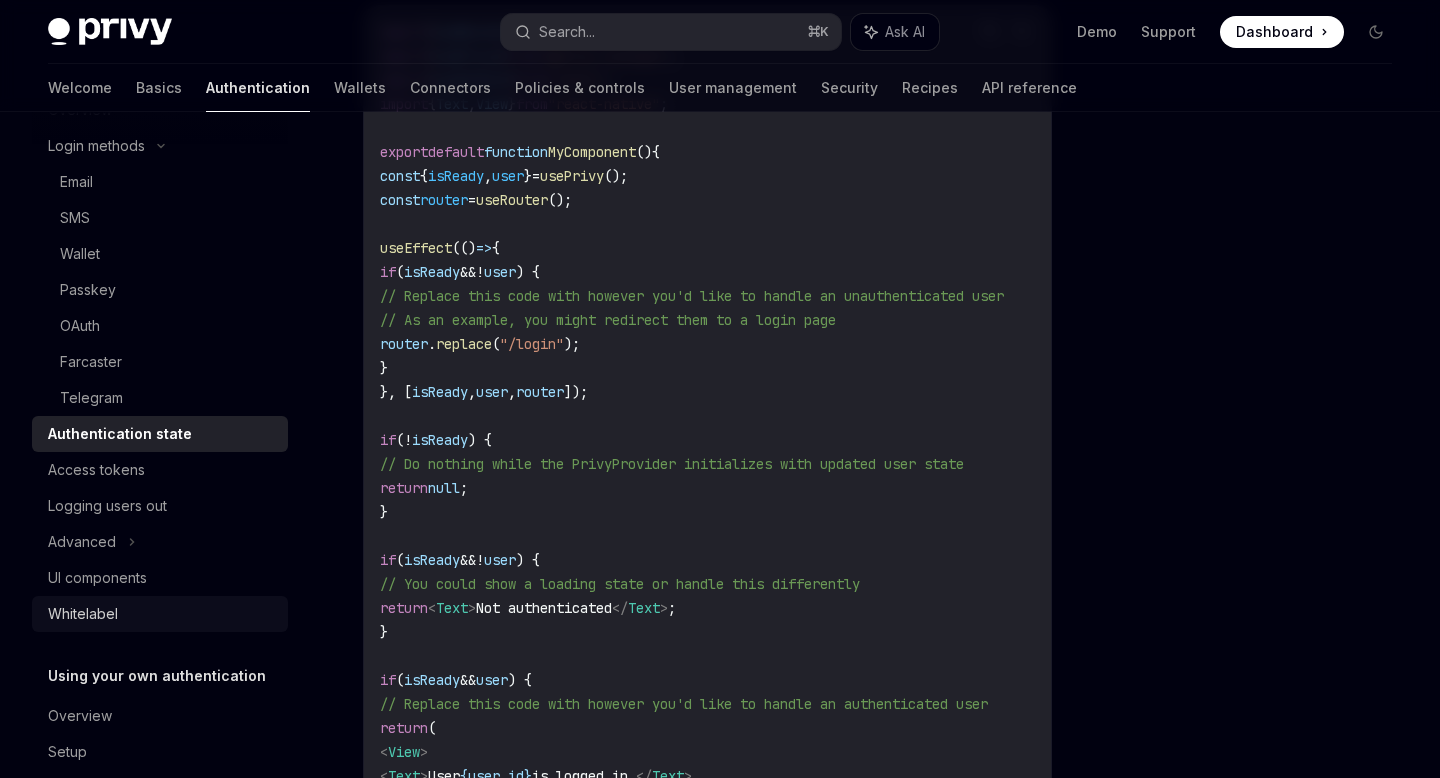 click on "Whitelabel" at bounding box center (160, 614) 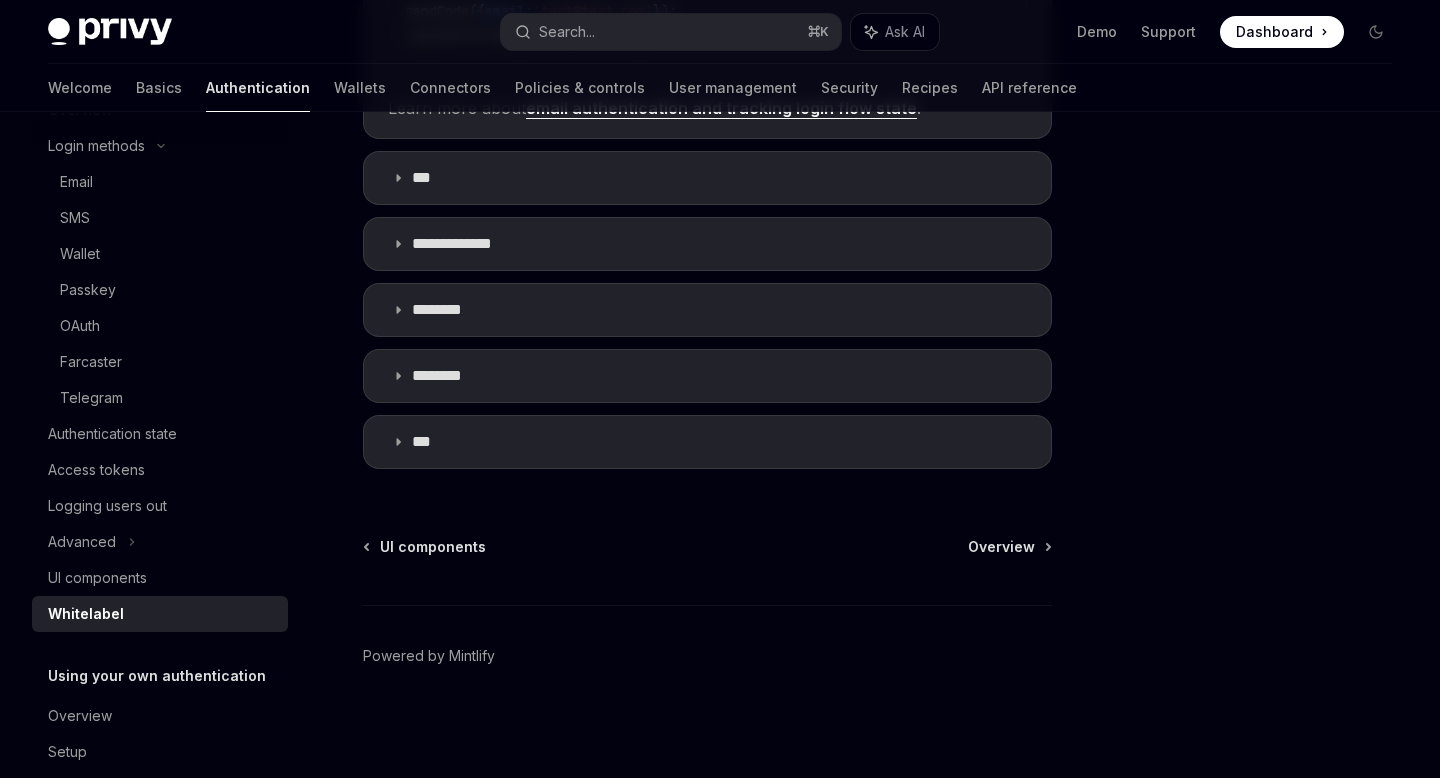 scroll, scrollTop: 690, scrollLeft: 0, axis: vertical 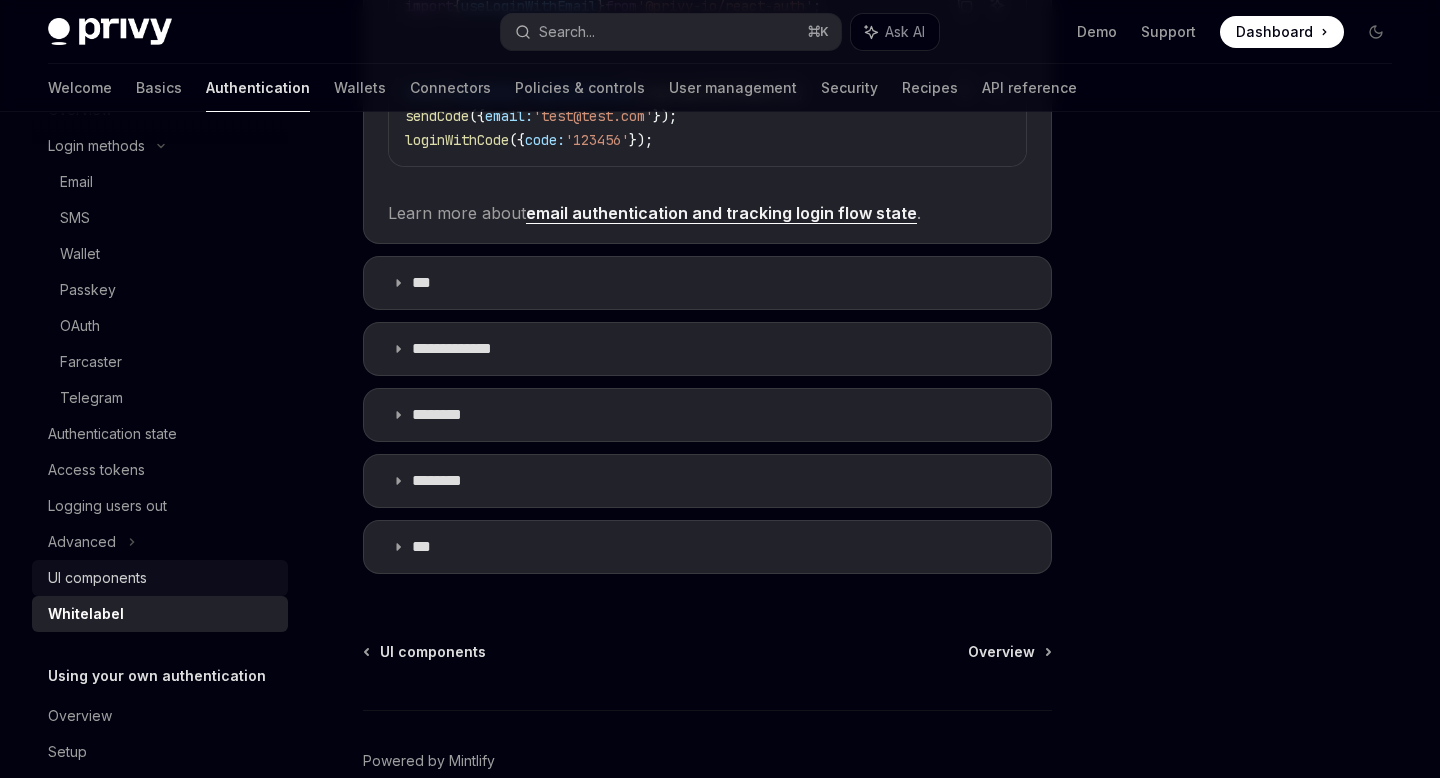 click on "UI components" at bounding box center [162, 578] 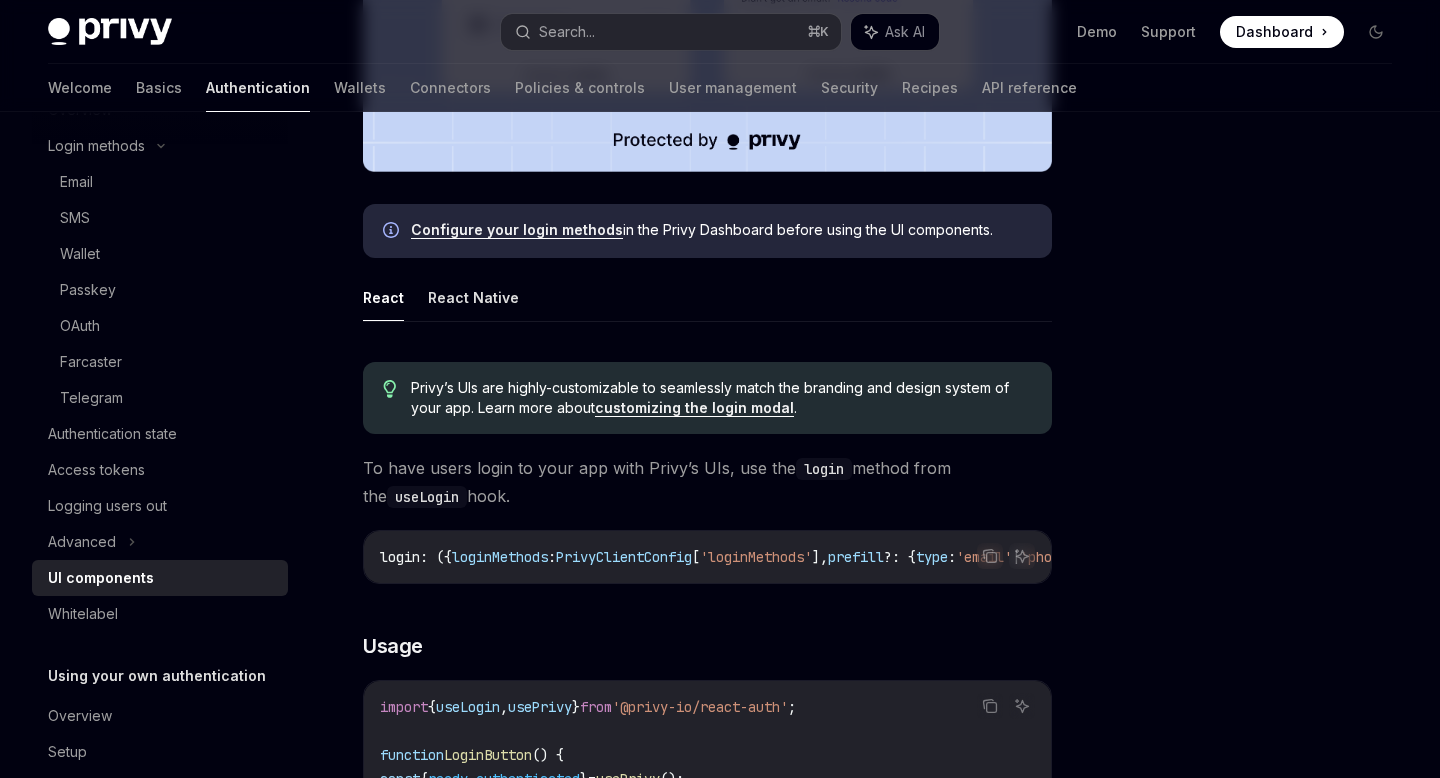 scroll, scrollTop: 839, scrollLeft: 0, axis: vertical 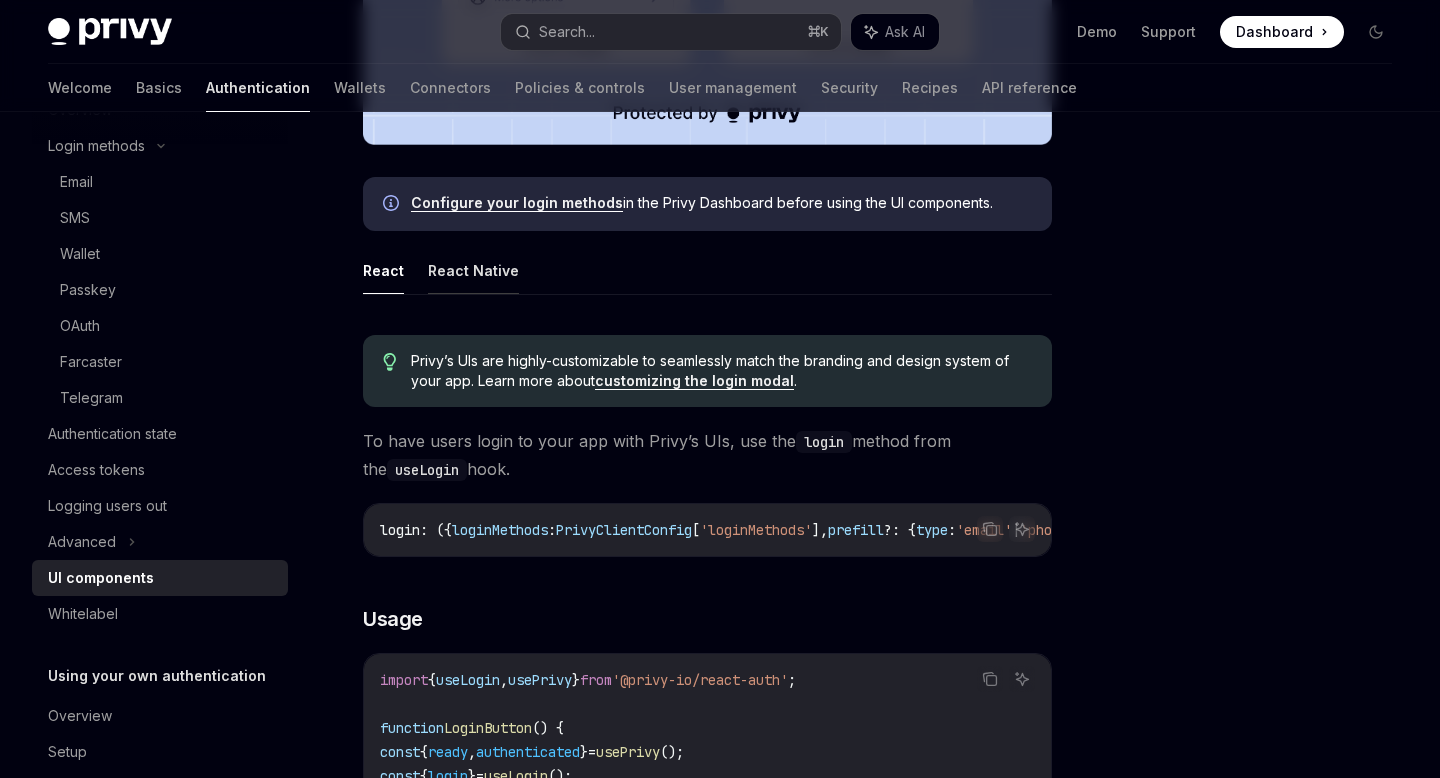 click on "React Native" at bounding box center [473, 270] 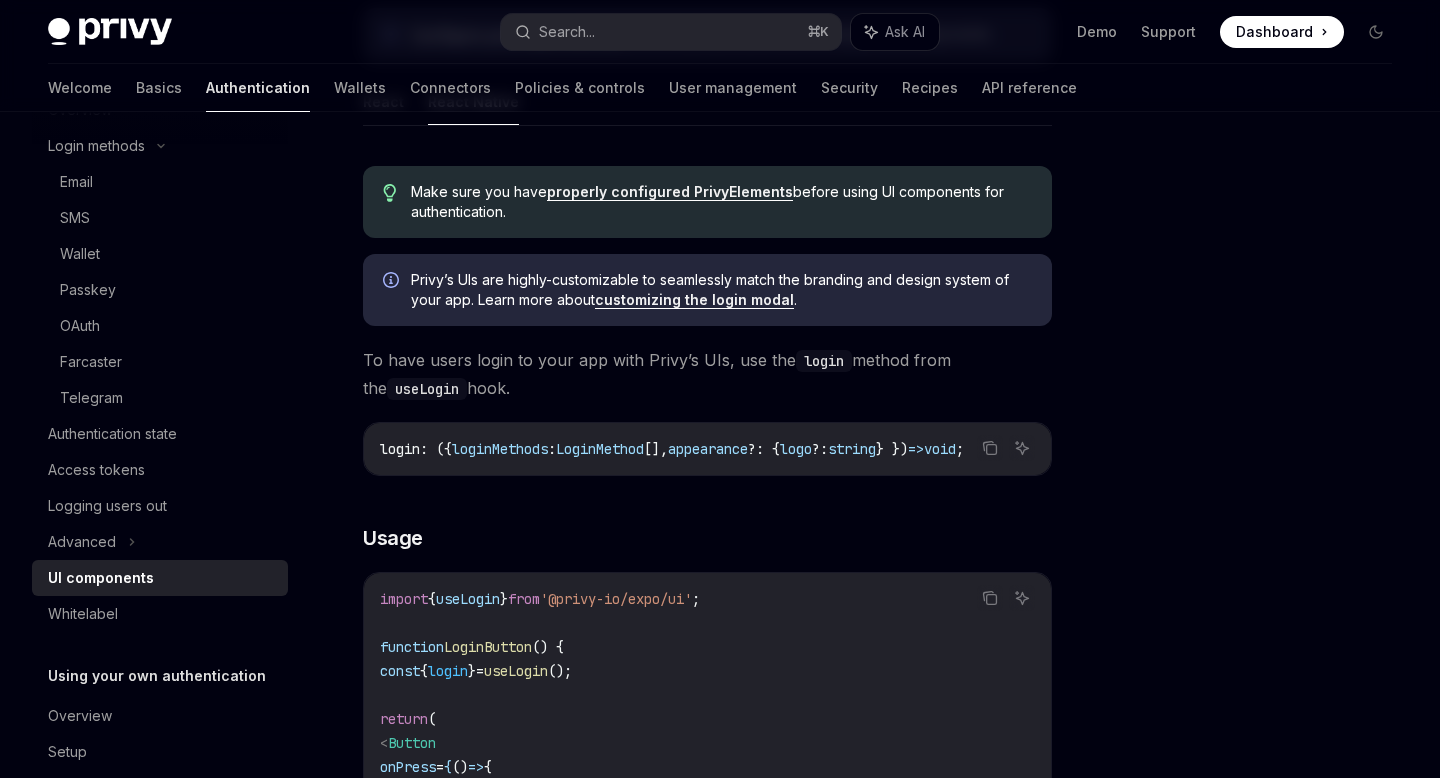 scroll, scrollTop: 1010, scrollLeft: 0, axis: vertical 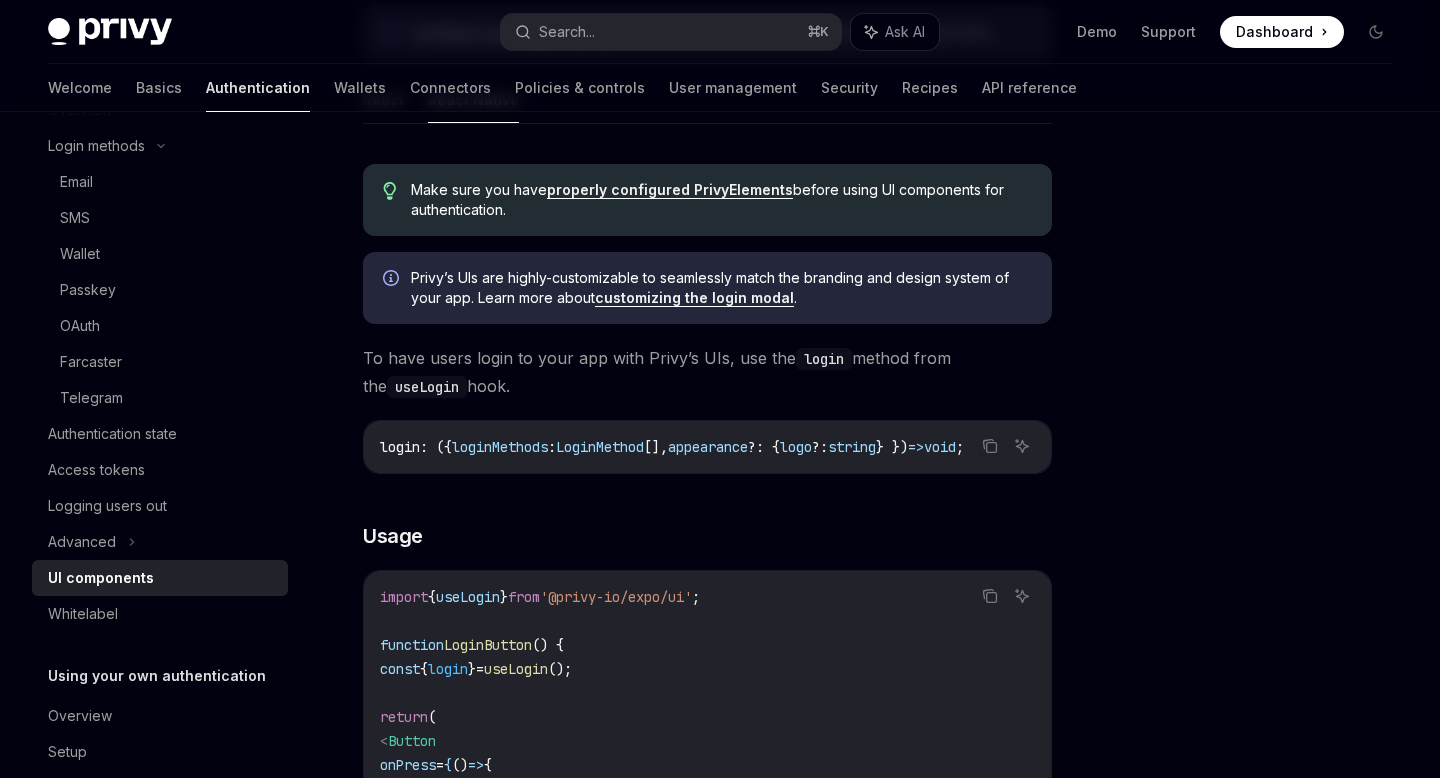 click on "properly configured PrivyElements" at bounding box center (670, 190) 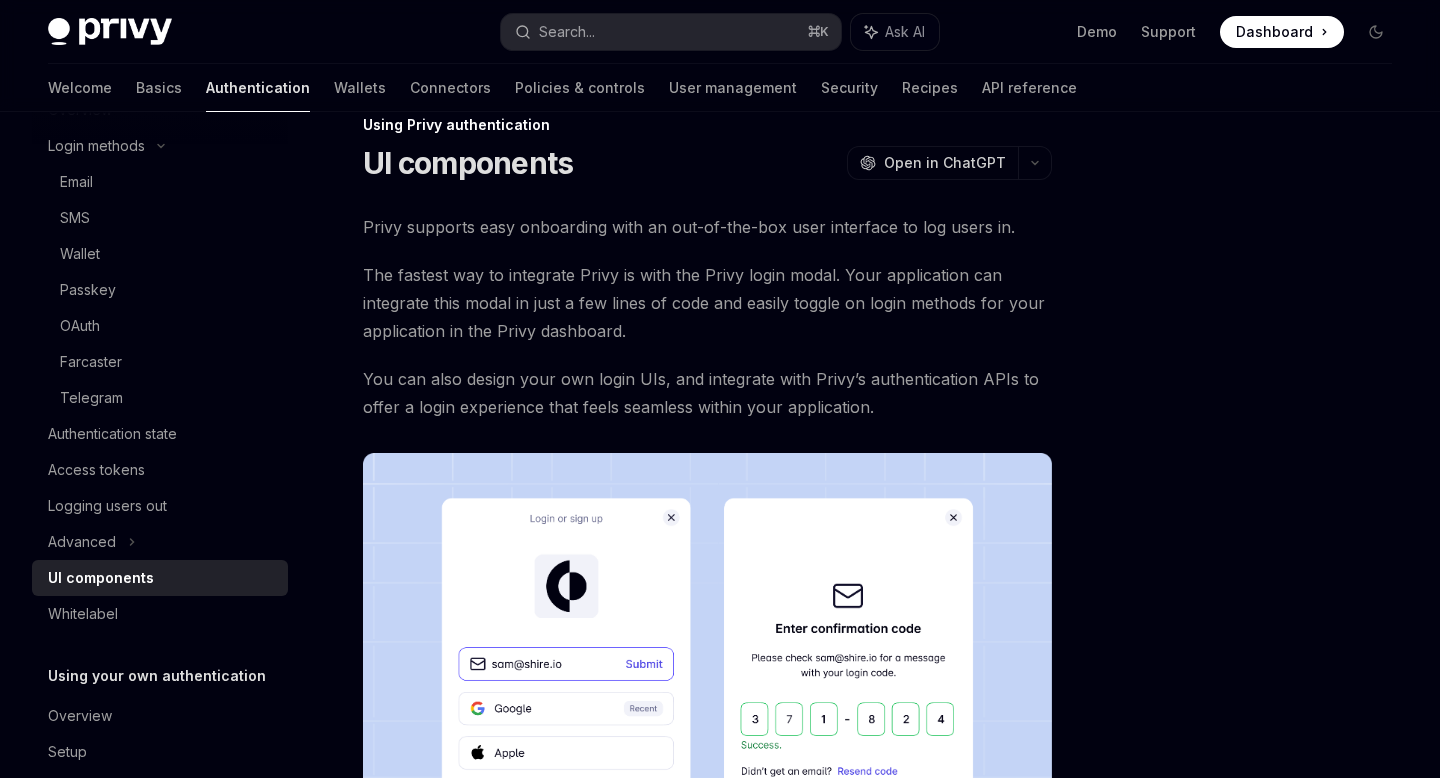 scroll, scrollTop: 0, scrollLeft: 0, axis: both 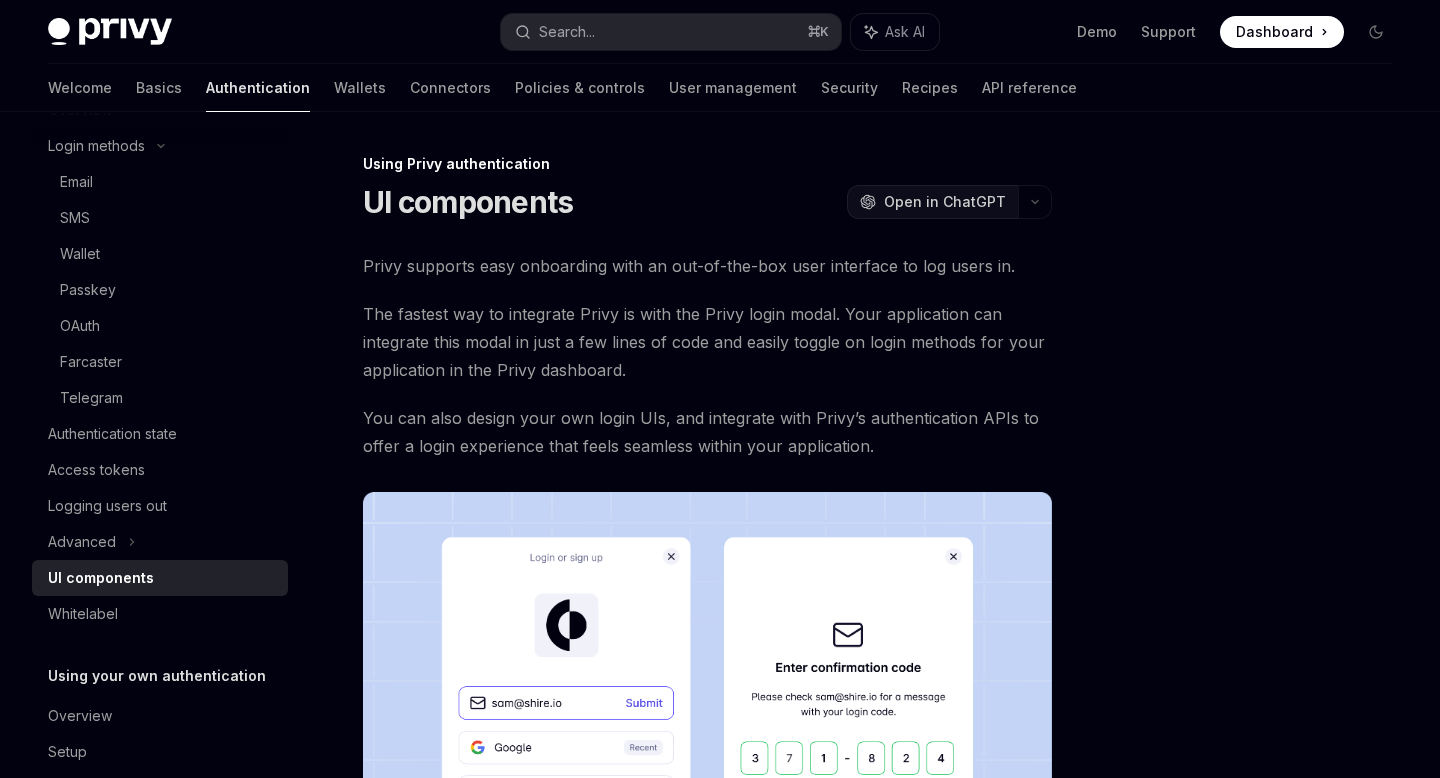 click on "Open in ChatGPT" at bounding box center (945, 202) 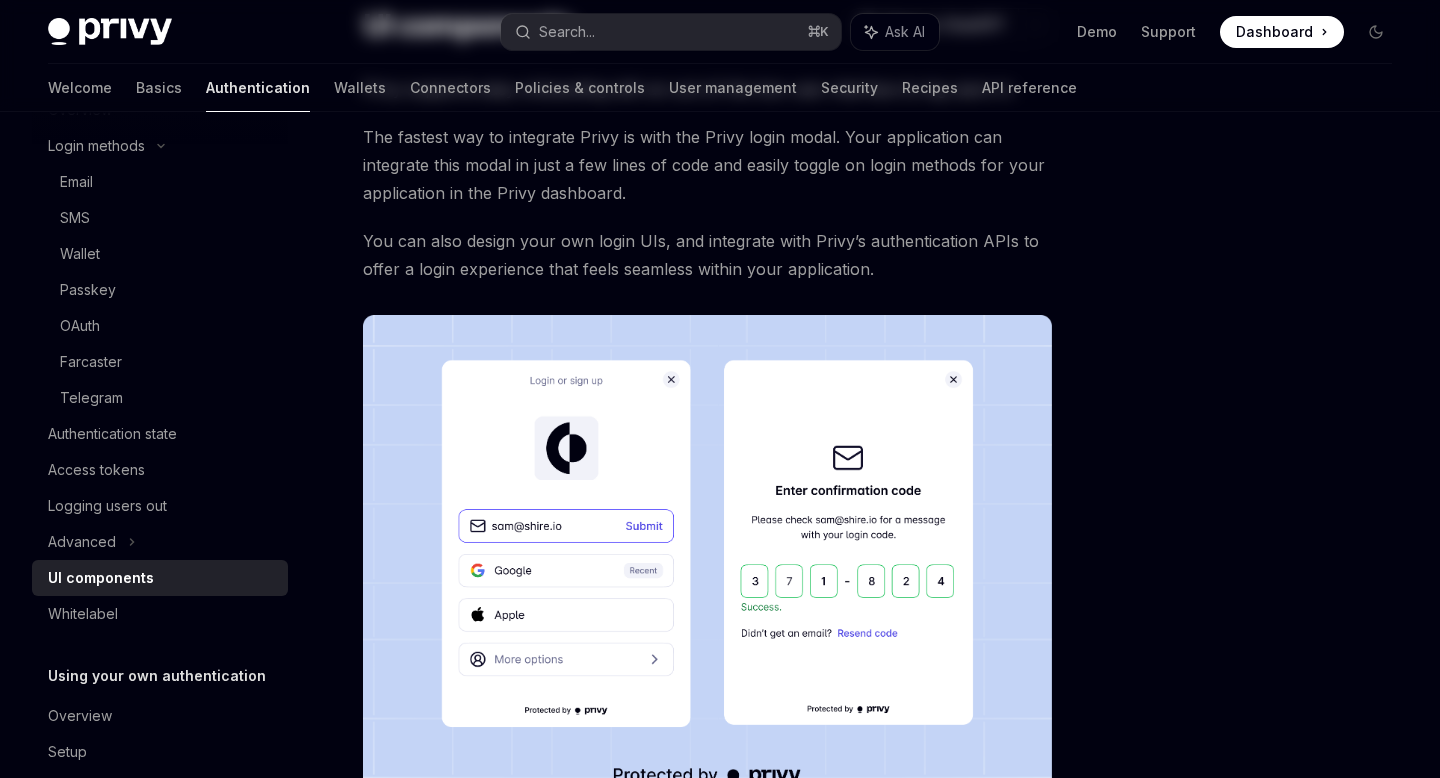 scroll, scrollTop: 0, scrollLeft: 0, axis: both 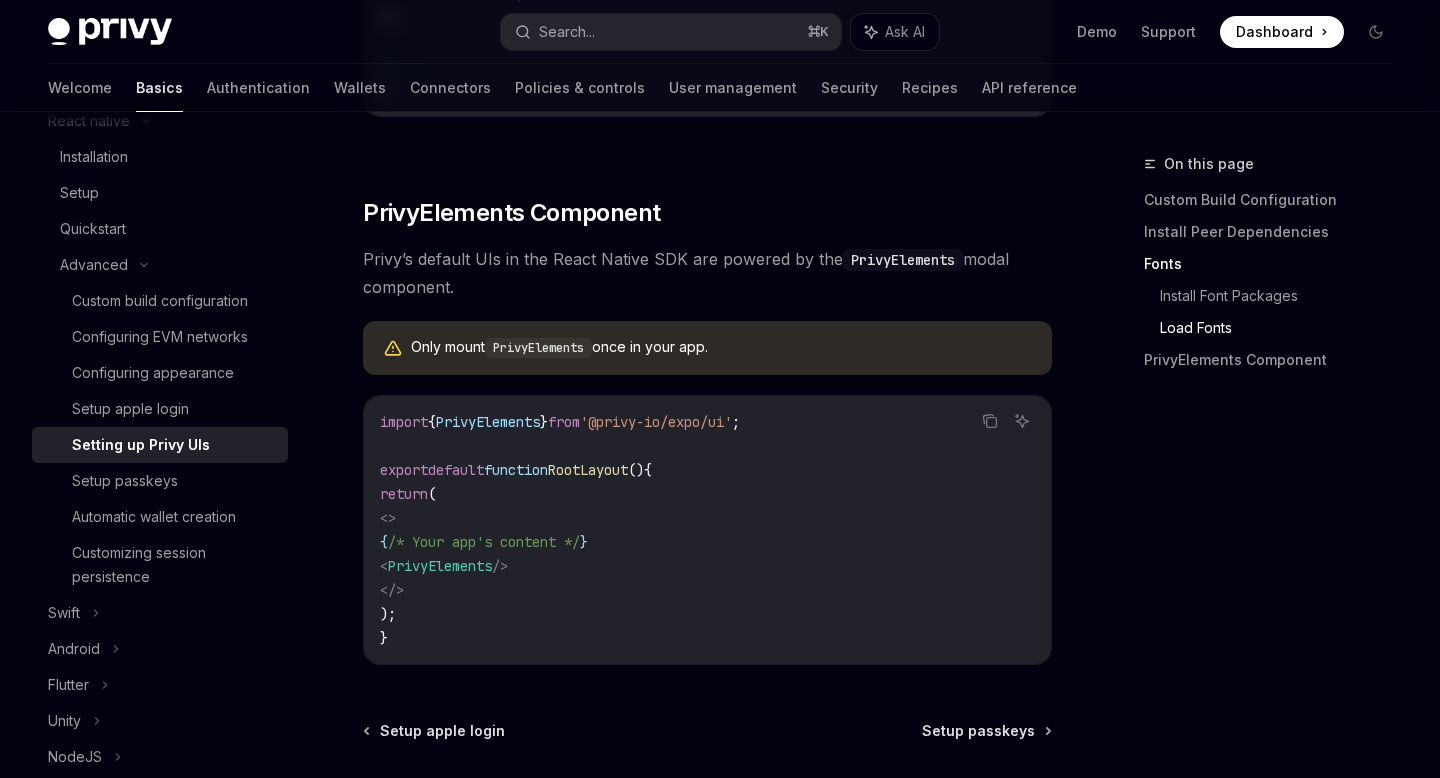 click on "PrivyElements" at bounding box center [538, 348] 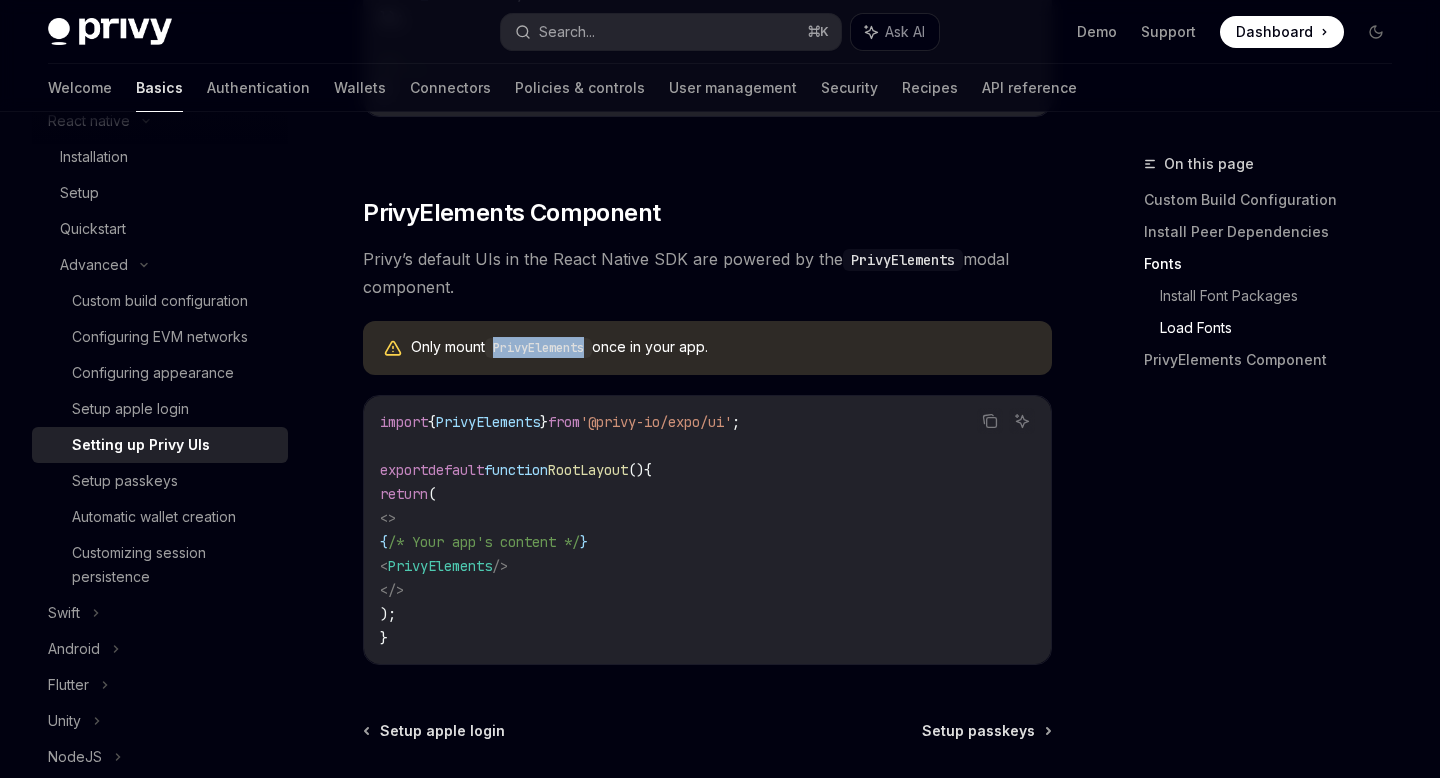 click on "Only mount  [APP_NAME]  once in your app." at bounding box center [721, 348] 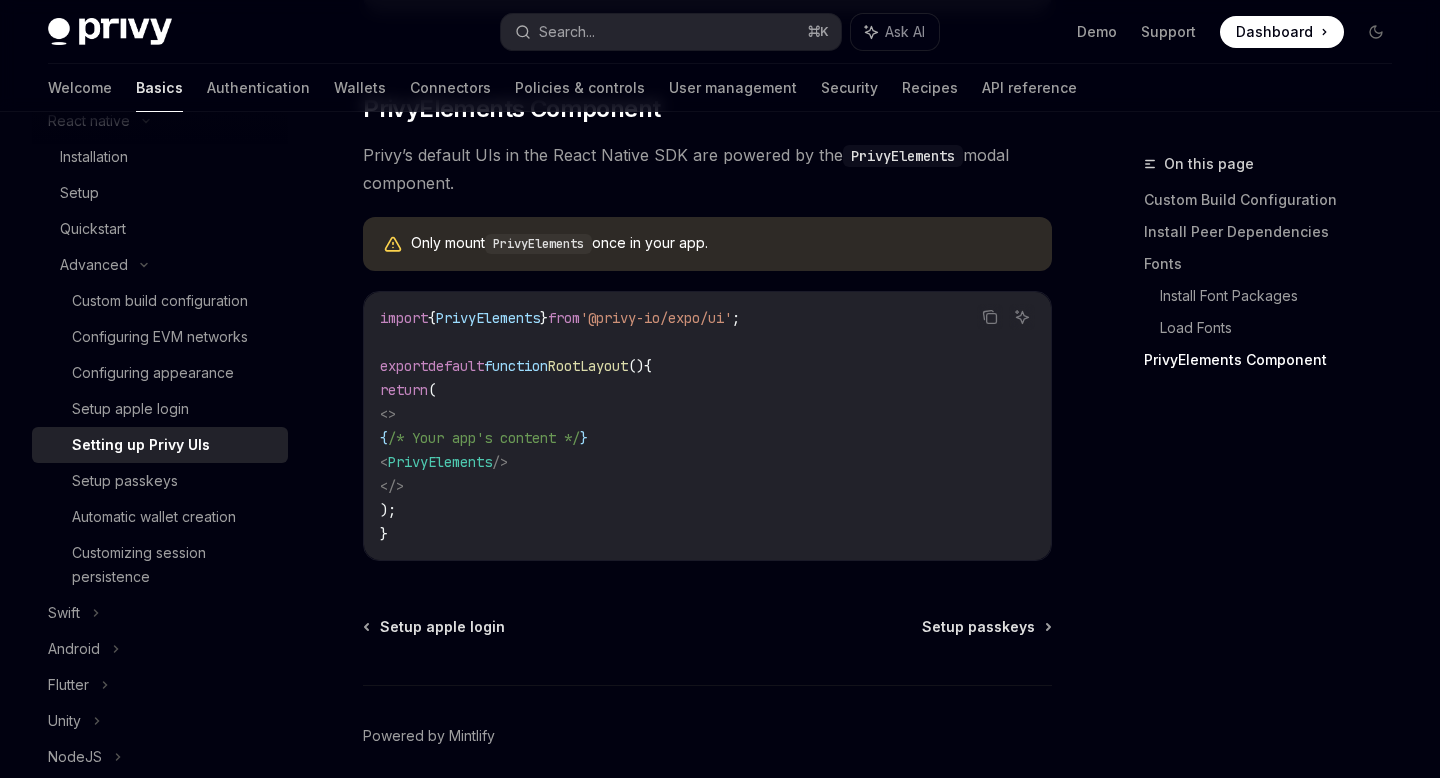 scroll, scrollTop: 1452, scrollLeft: 0, axis: vertical 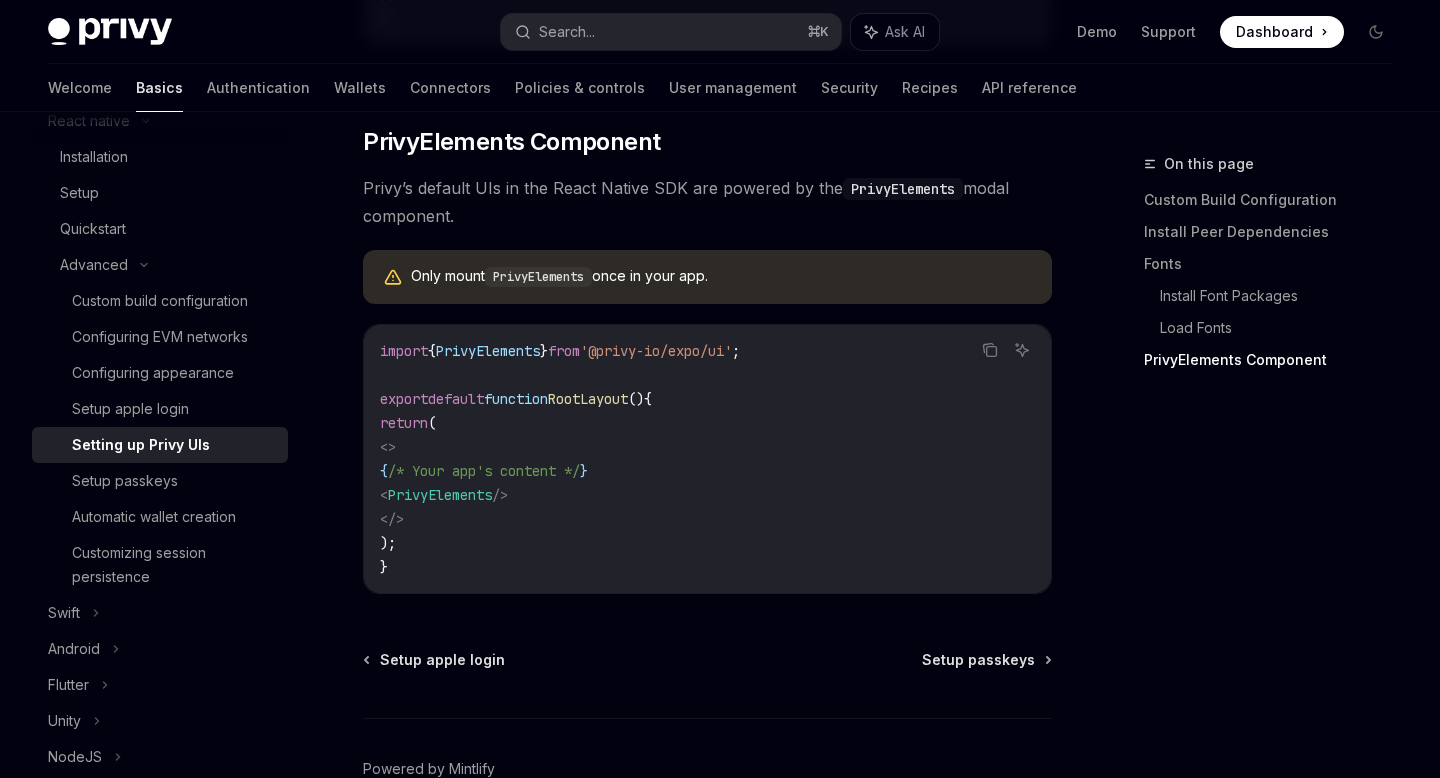 click on "Advanced Setting up [APP_NAME] UIs OpenAI Open in ChatGPT OpenAI Open in ChatGPT Before integrating [APP_NAME]’s default UIs into your app, you must first ensure the necessary components and fonts are installed.
​ Custom Build Configuration
Using [APP_NAME] UIs requires a custom build configuration for your React Native application. This is necessary to ensure that the [APP_NAME] SDK can properly interact with the native components and libraries it relies on.
For detailed instructions, see the  Custom Build Configuration  guide.
​ Install Peer Dependencies
First, install the necessary peer dependencies:
Copy Ask AI npx  expo  install  react-native-svg  expo-clipboard  react-native-qrcode-styled  react-native-safe-area-context  viem
​ Fonts
​ Install Font Packages
Install the following packages:
Copy Ask AI npx  expo  install  expo-font  @expo-google-fonts/inter
​ Load Fonts
Using expo/router   Without expo/router Load the necessary fonts in your app’s root layout (typically in  ): Copy" at bounding box center (520, -205) 